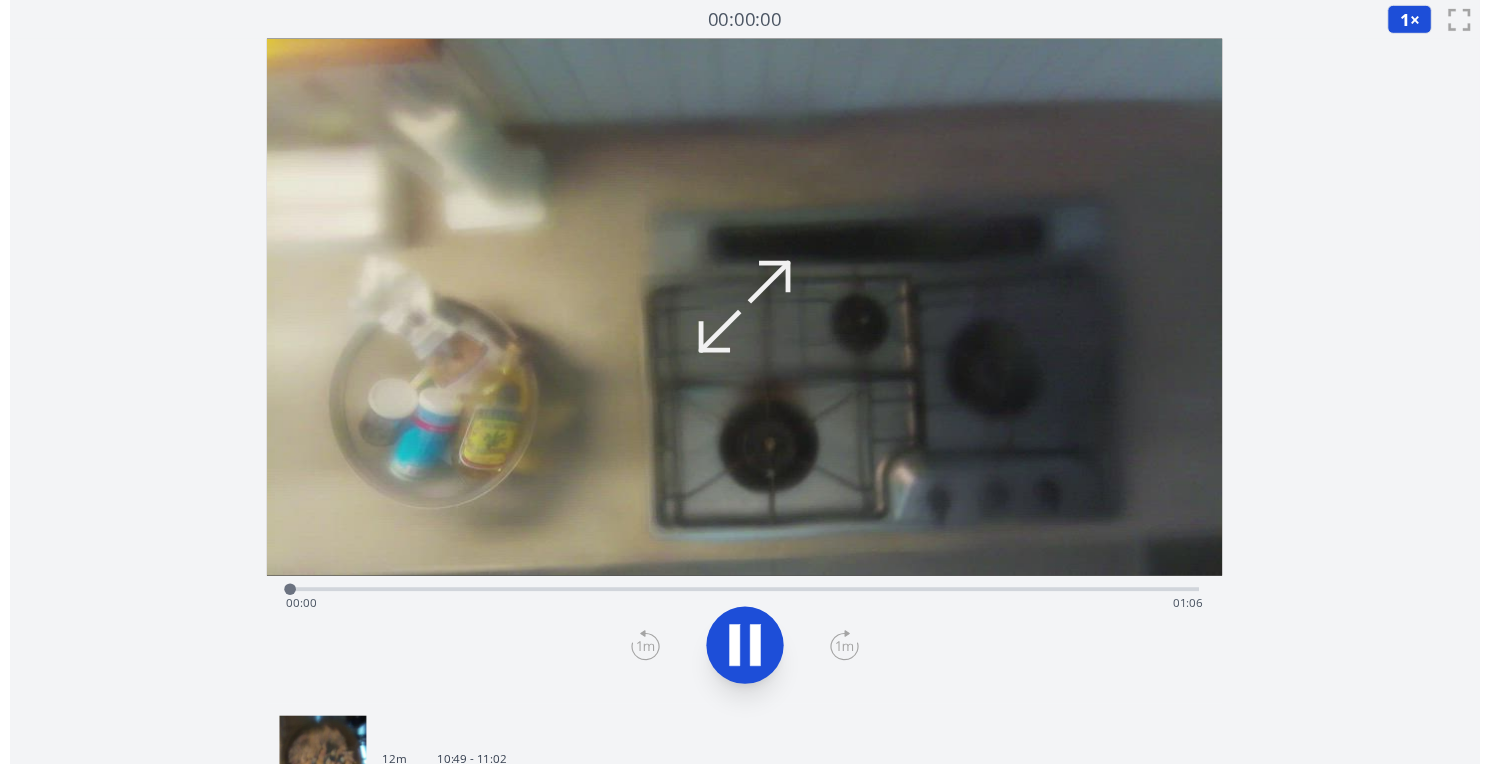 scroll, scrollTop: 0, scrollLeft: 0, axis: both 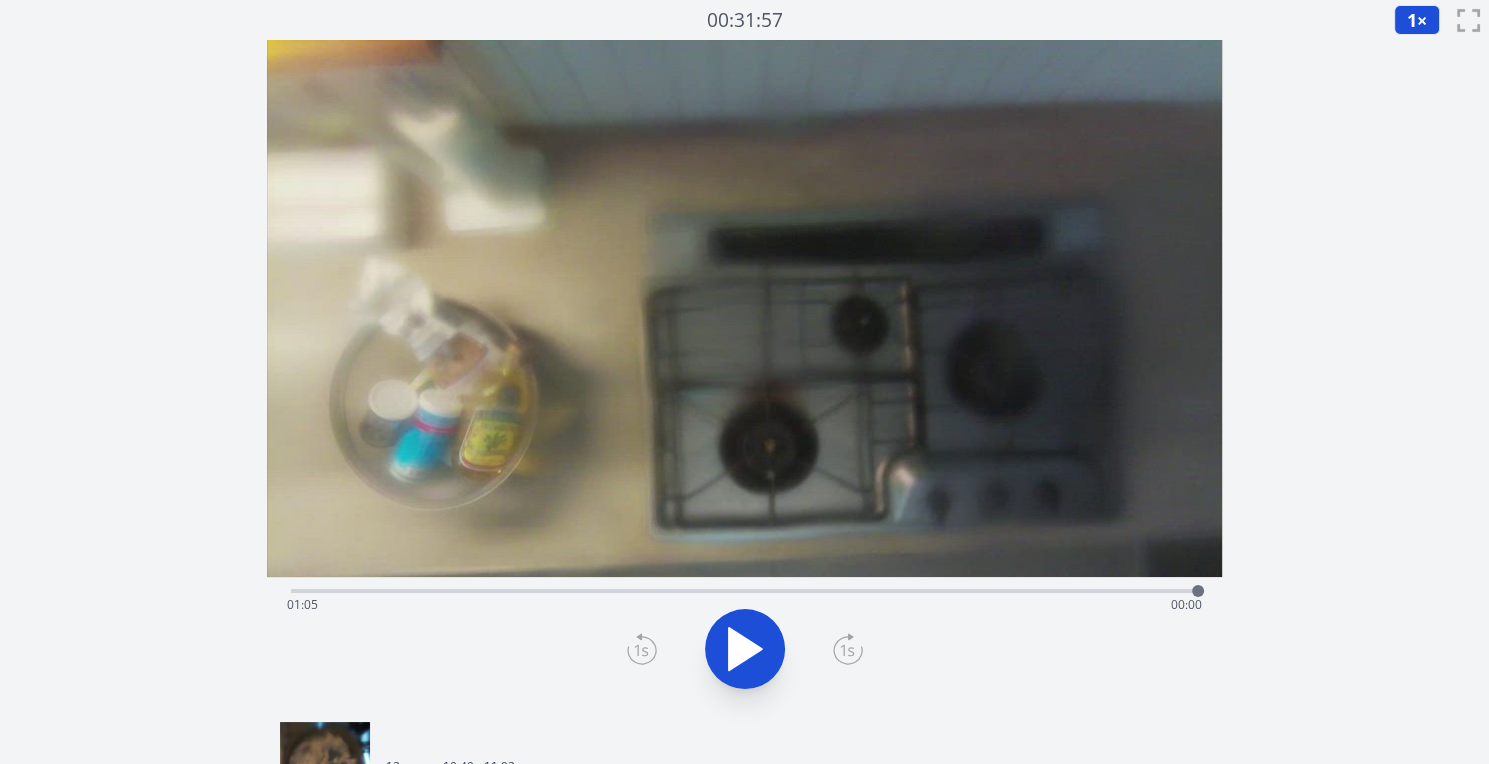 click on "Time elapsed:  [TIME]
Time remaining:  [TIME]" at bounding box center [744, 605] 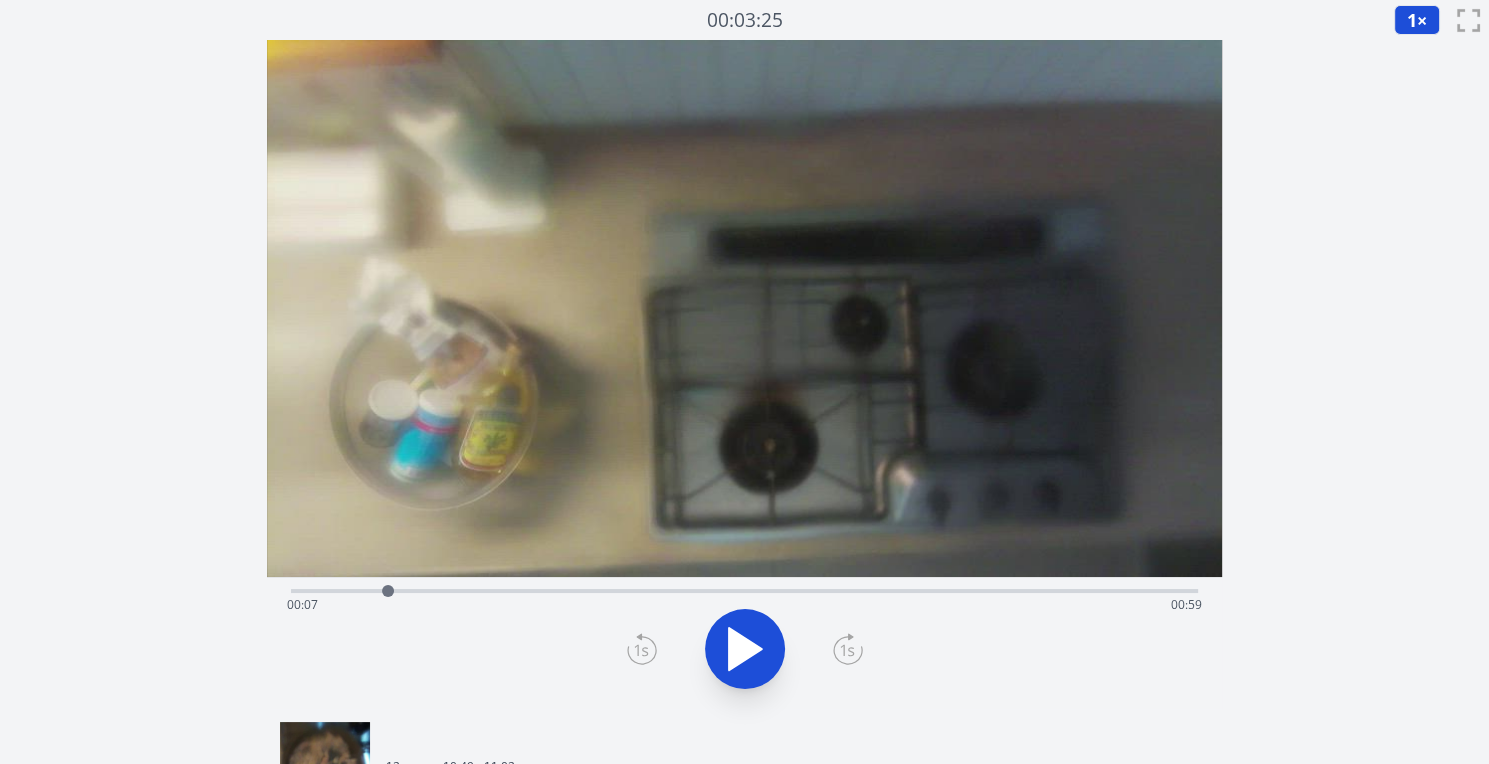 drag, startPoint x: 307, startPoint y: 587, endPoint x: 388, endPoint y: 572, distance: 82.37718 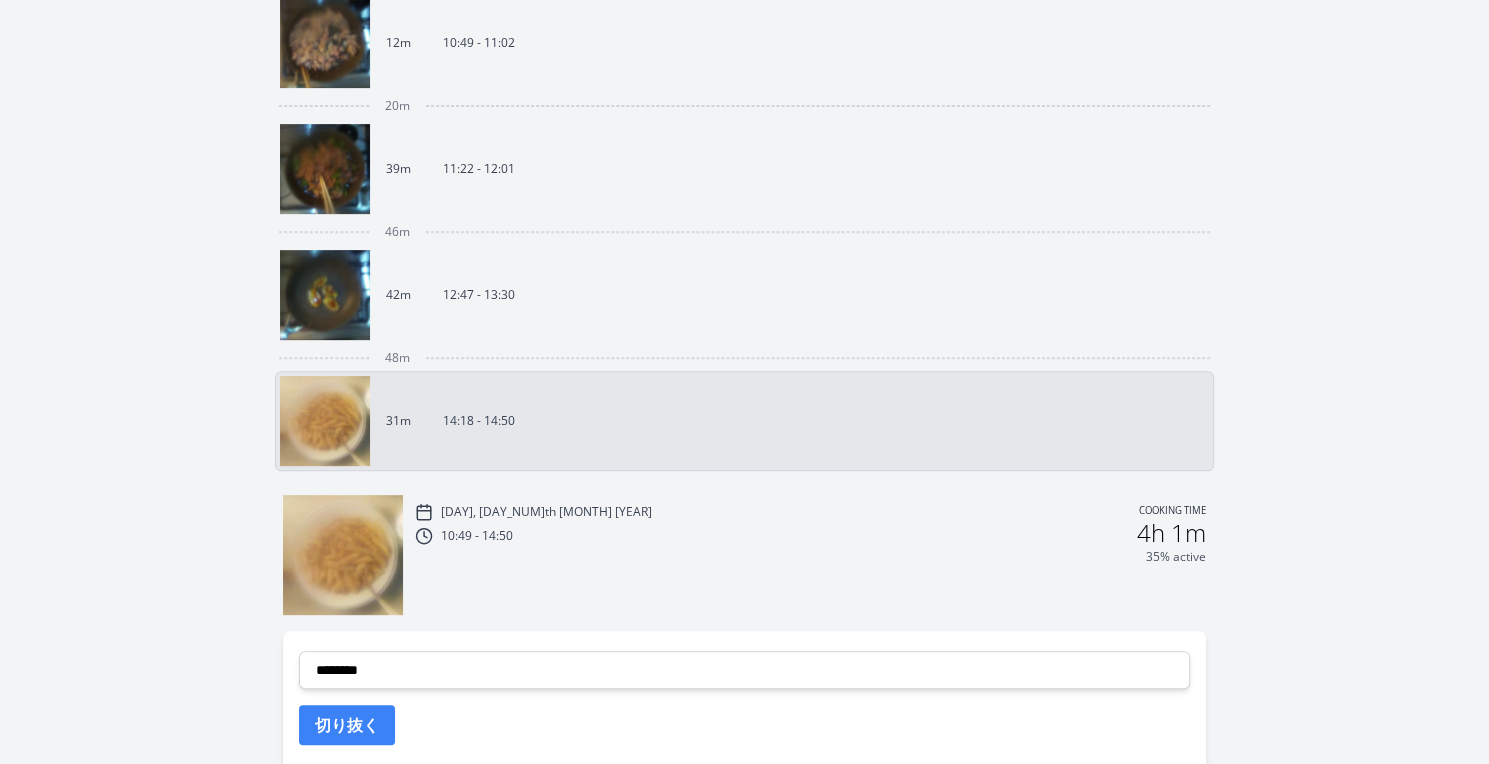 scroll, scrollTop: 877, scrollLeft: 0, axis: vertical 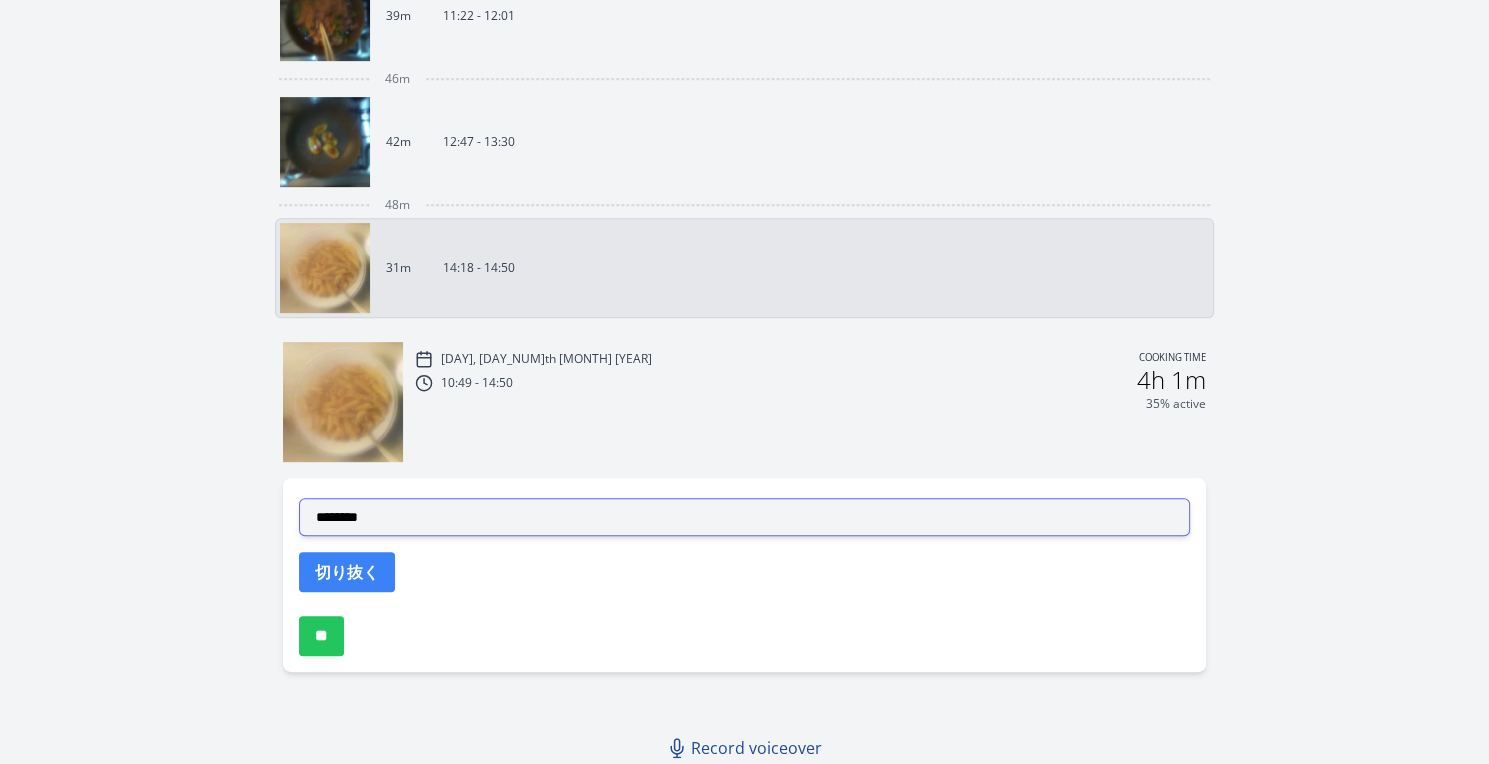 click on "**********" at bounding box center (744, 517) 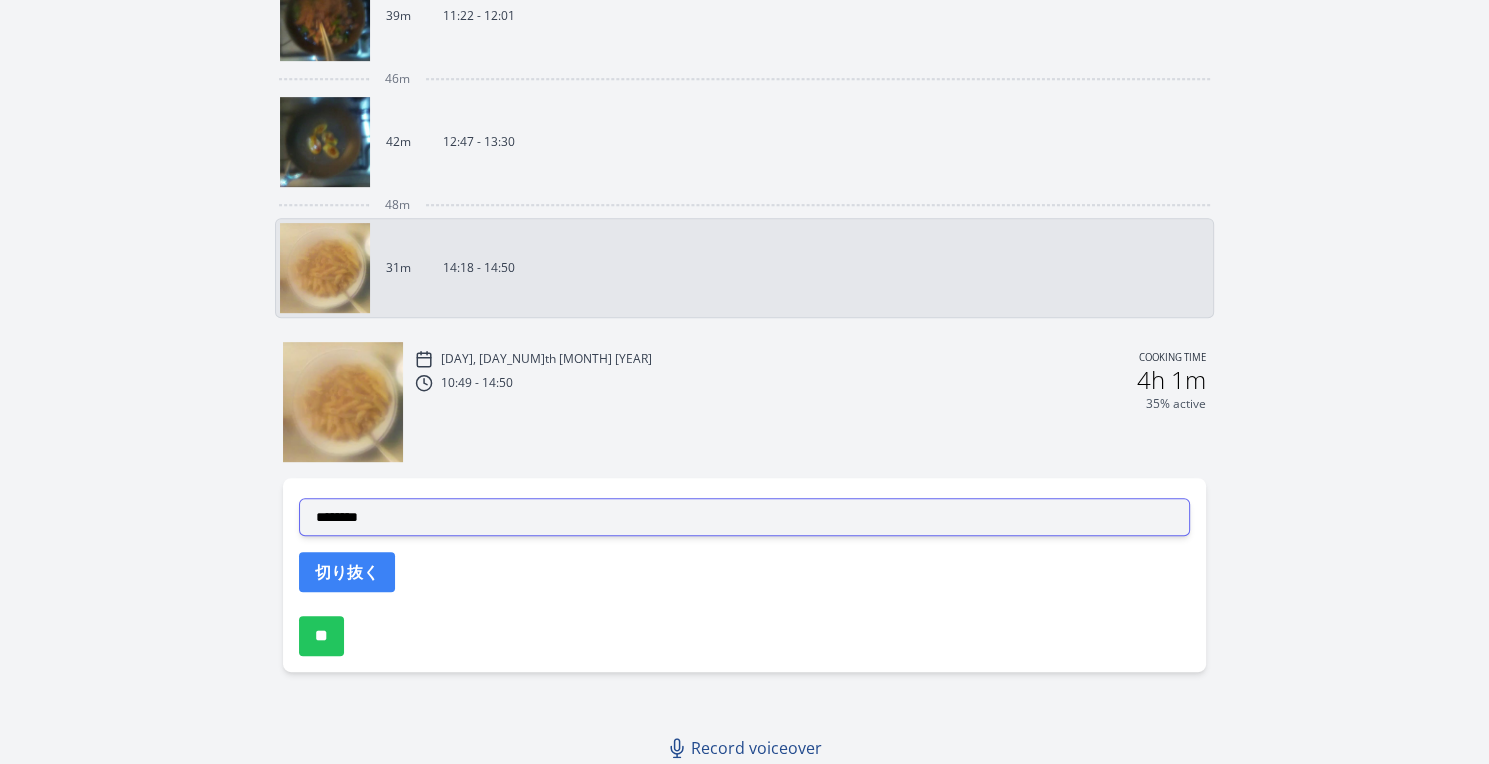 select on "**********" 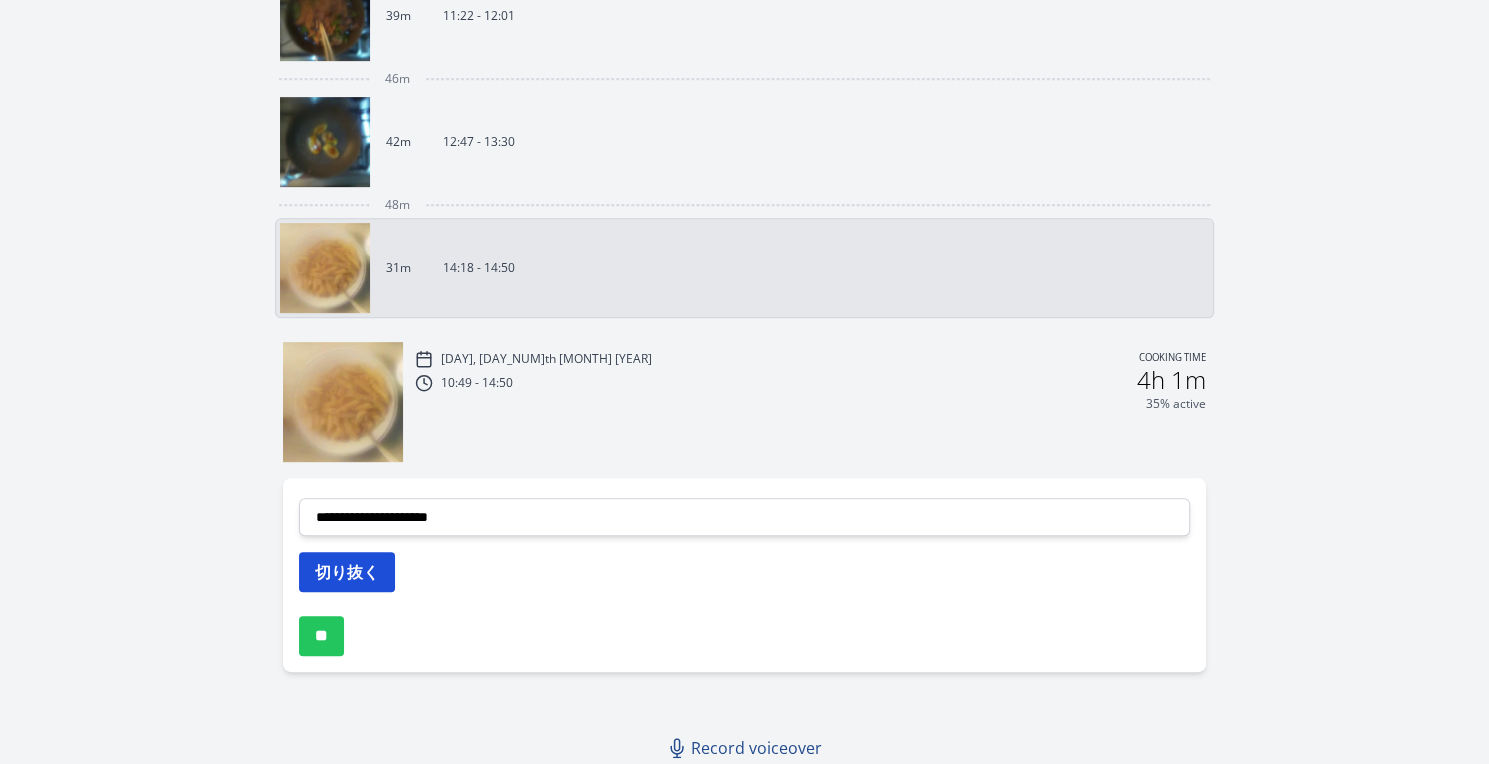 click on "切り抜く" at bounding box center (347, 572) 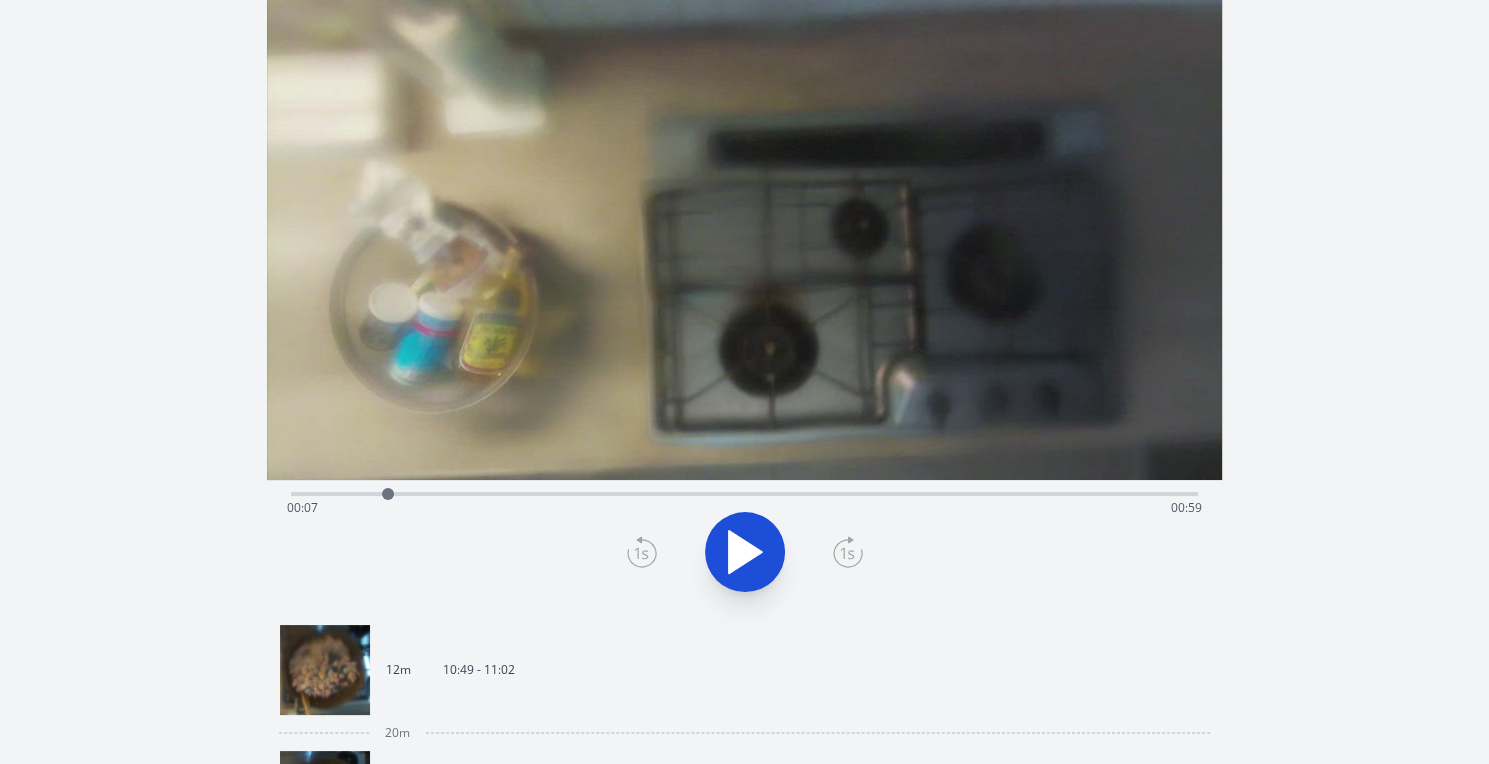 scroll, scrollTop: 0, scrollLeft: 0, axis: both 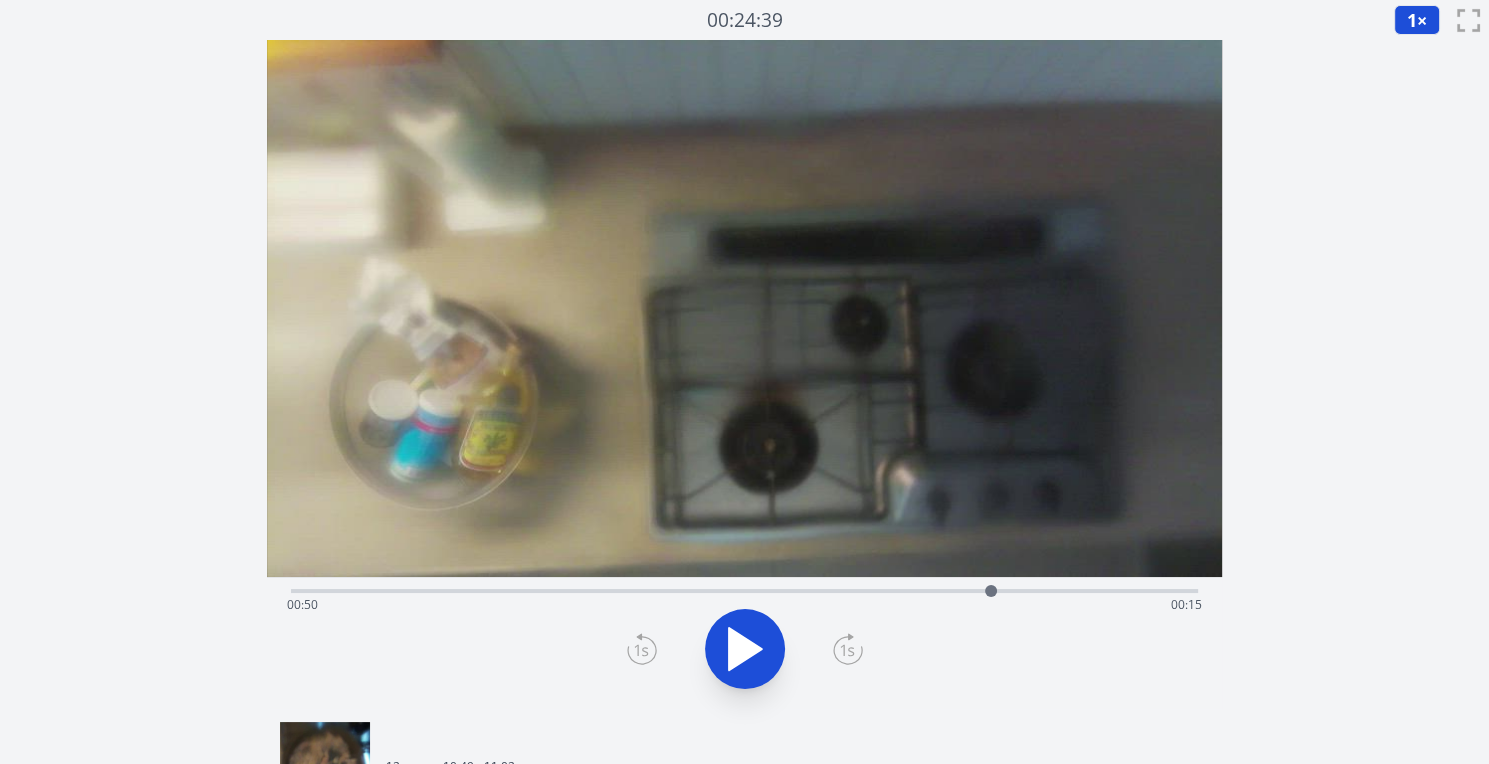 drag, startPoint x: 384, startPoint y: 591, endPoint x: 991, endPoint y: 560, distance: 607.7911 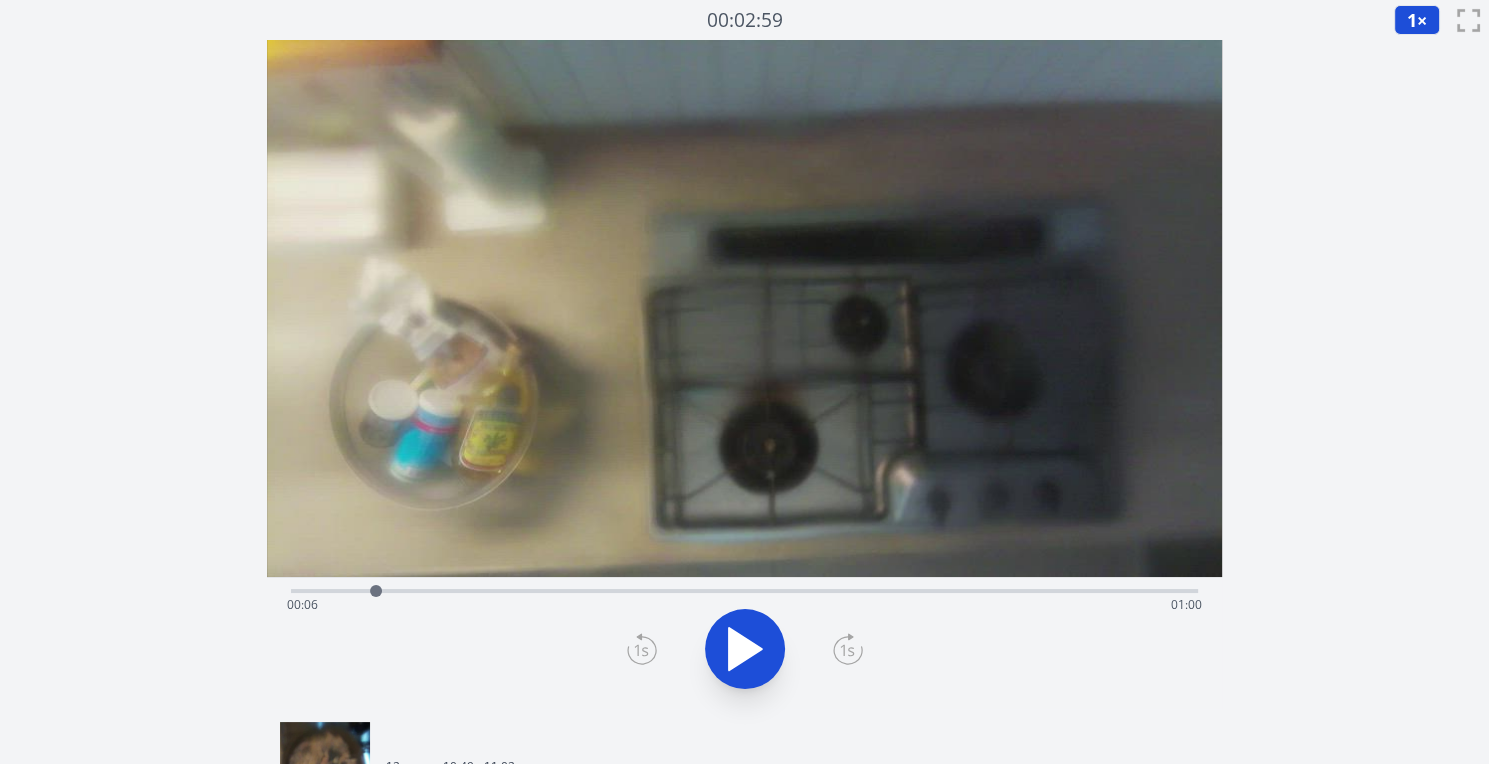 drag, startPoint x: 972, startPoint y: 592, endPoint x: 376, endPoint y: 604, distance: 596.1208 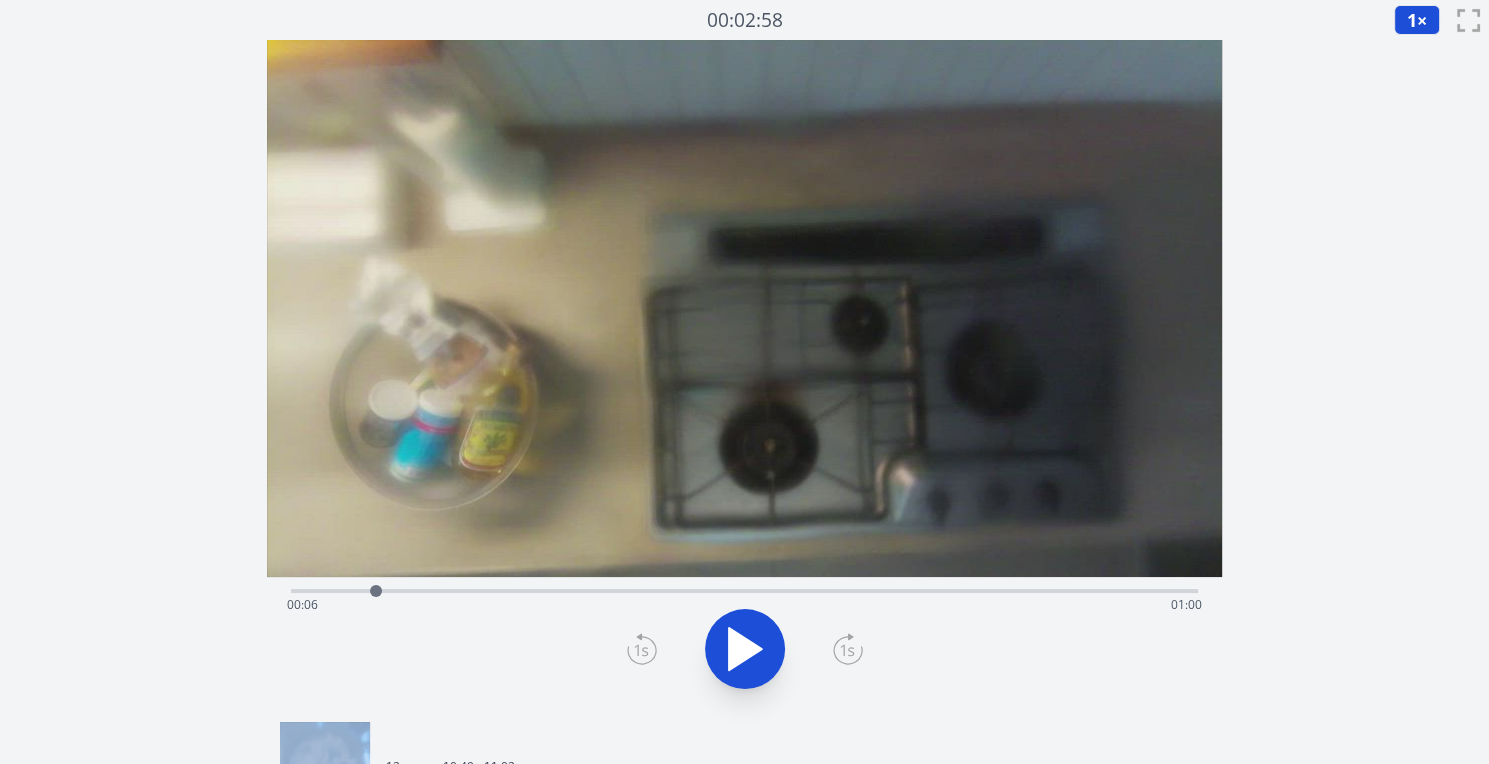 click 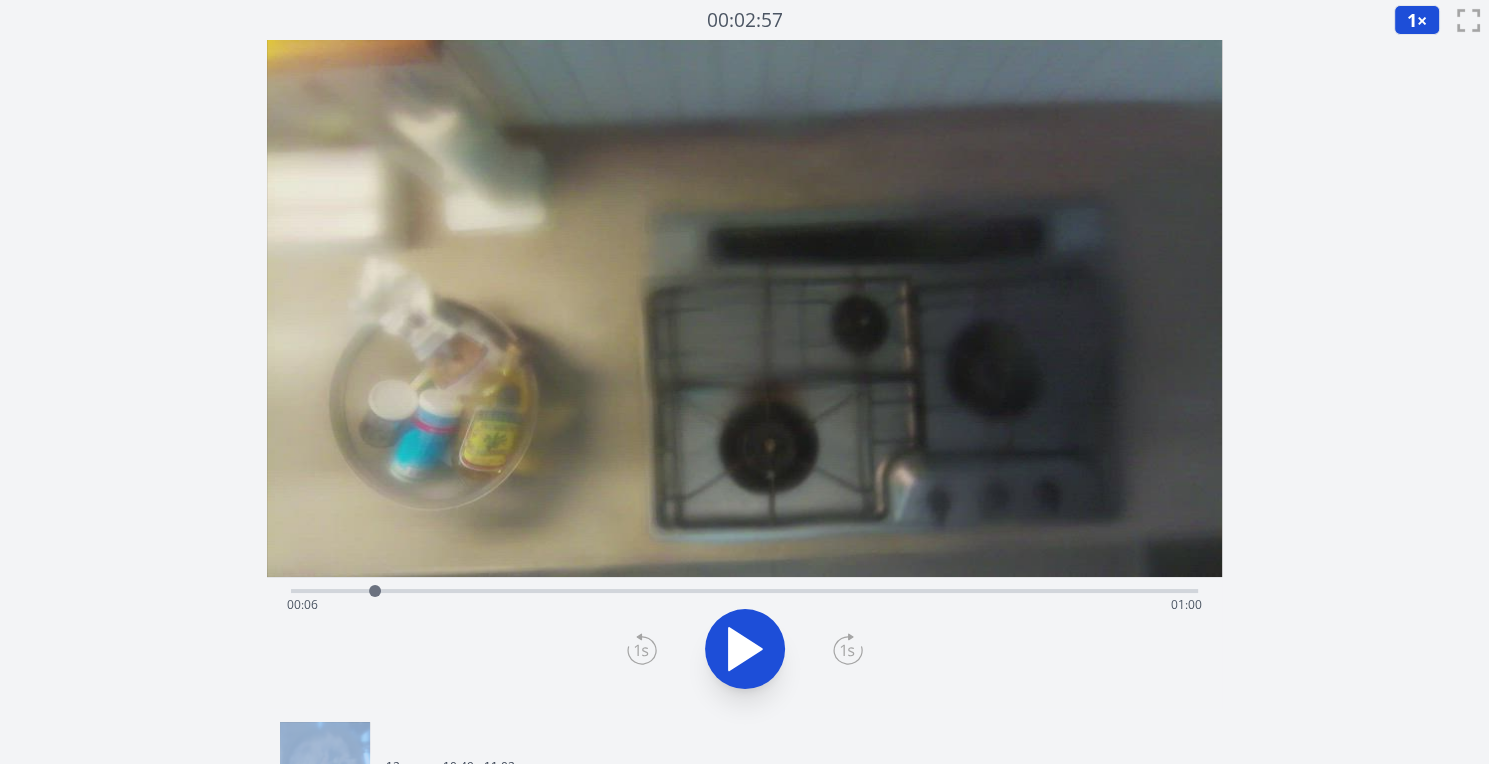click 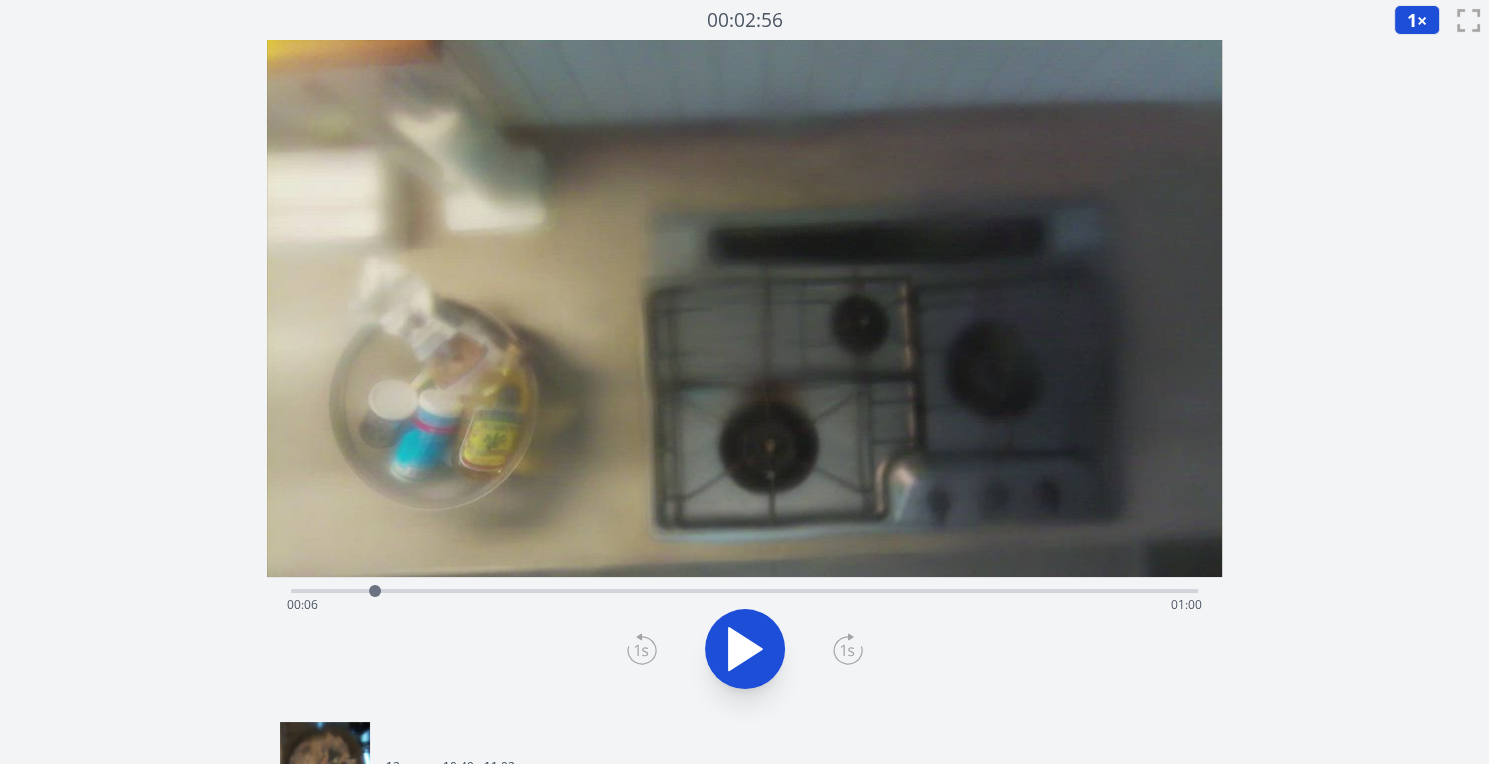 click 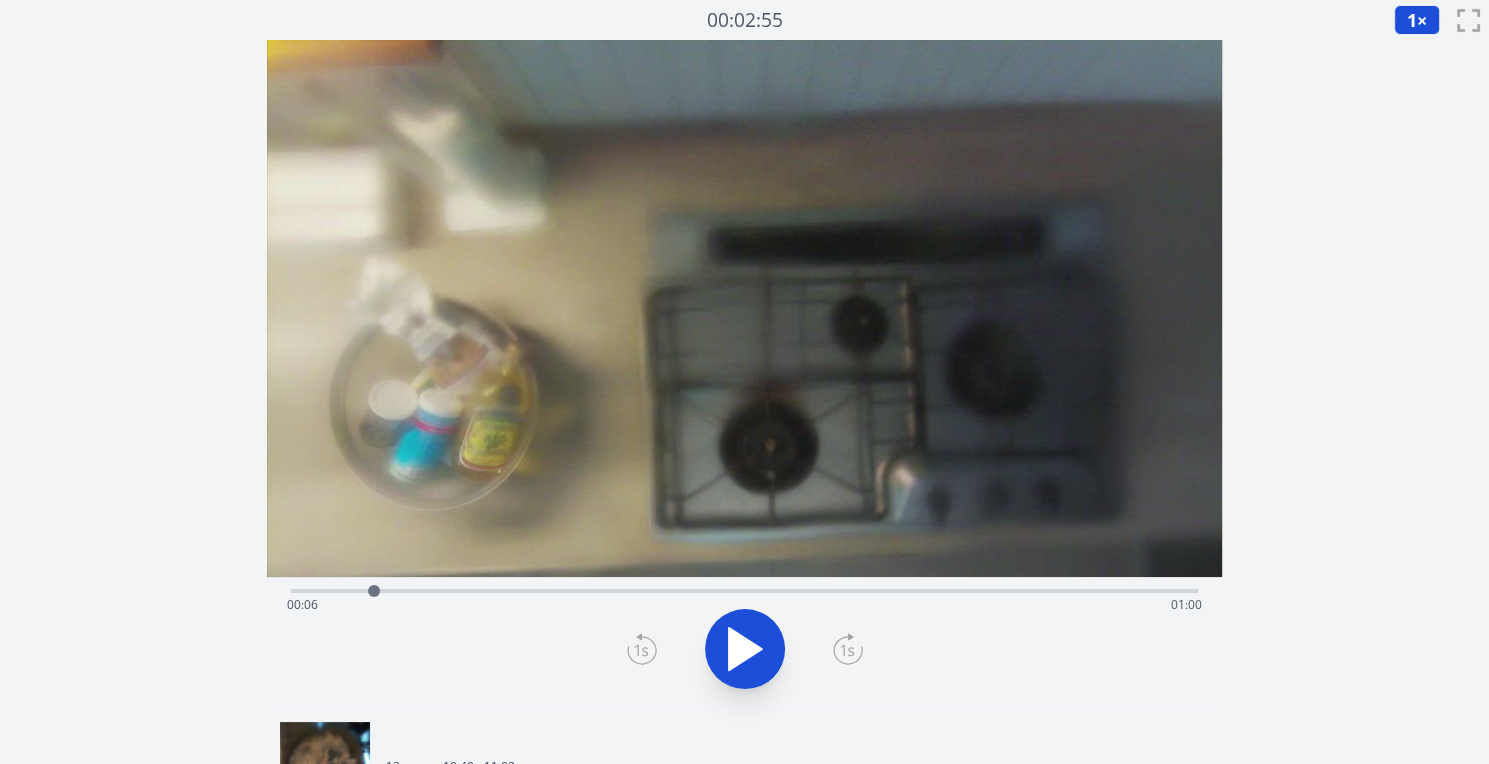 click 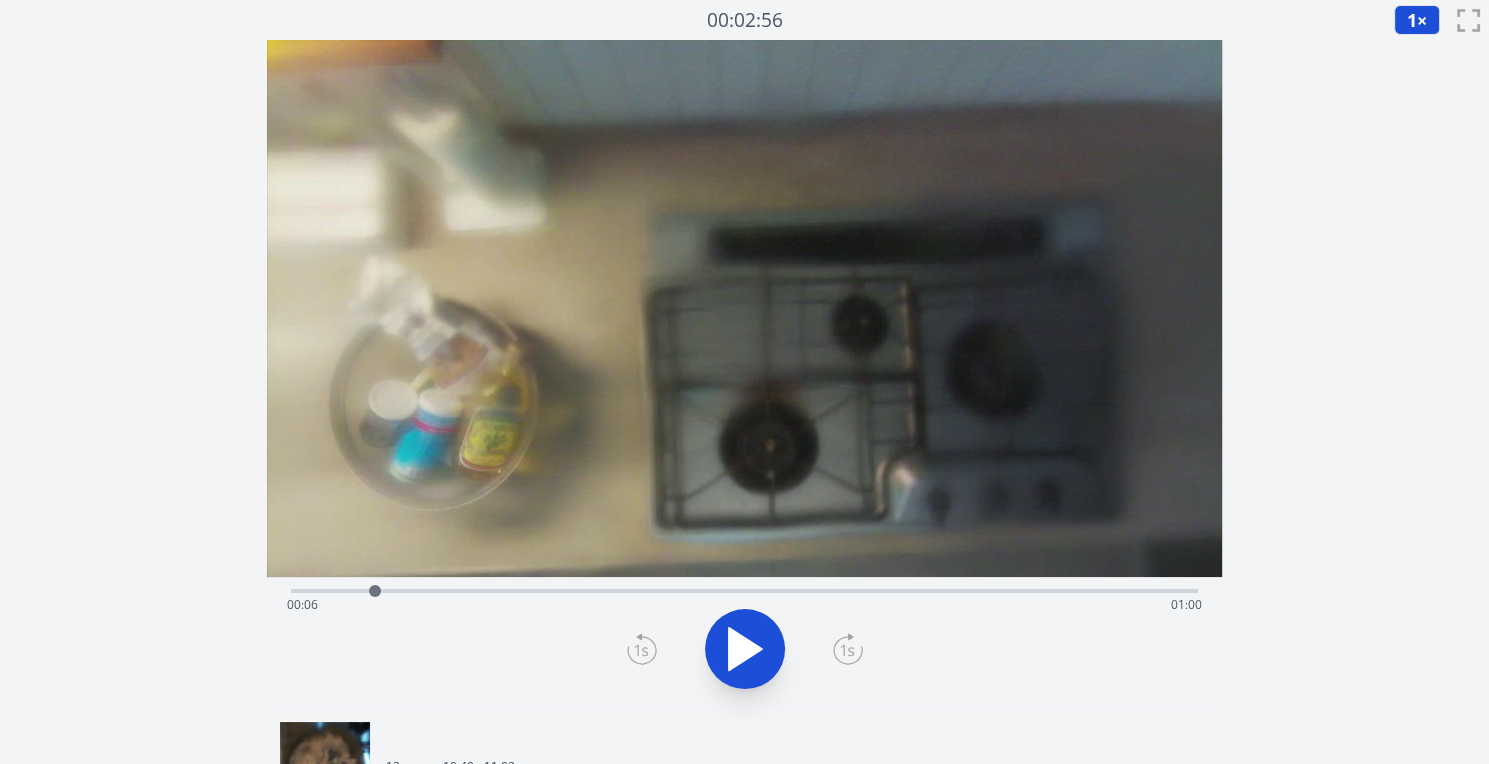 click 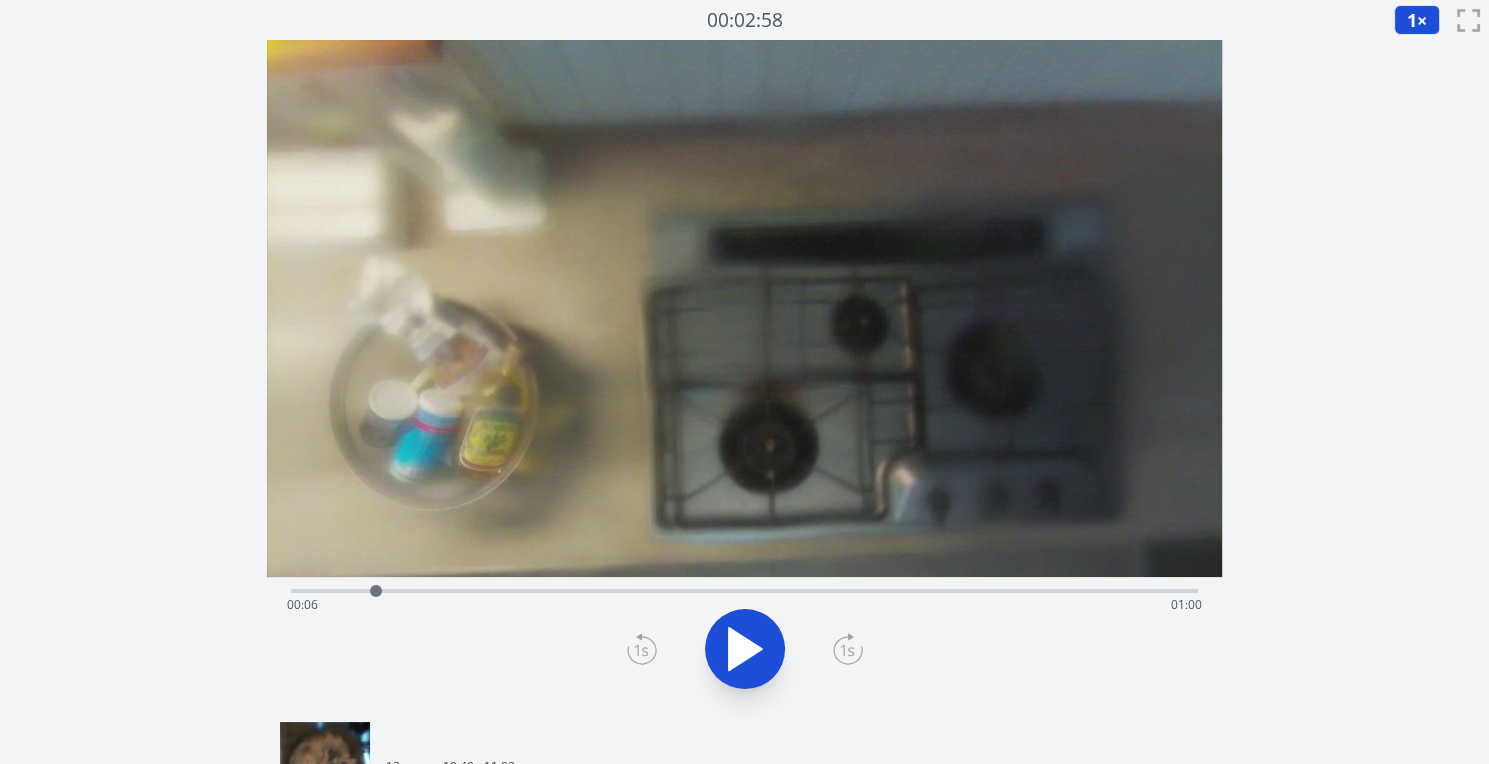 click 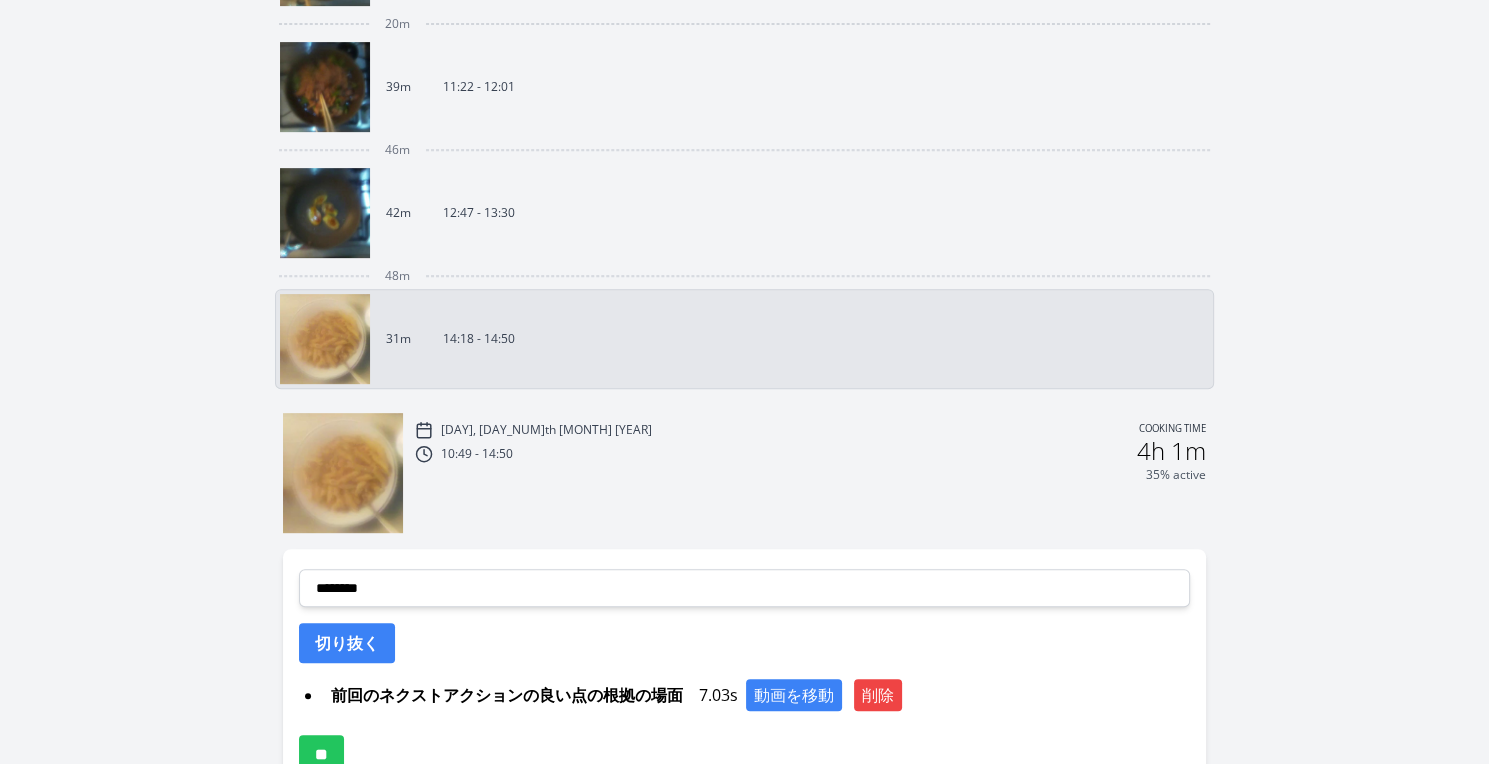 scroll, scrollTop: 925, scrollLeft: 0, axis: vertical 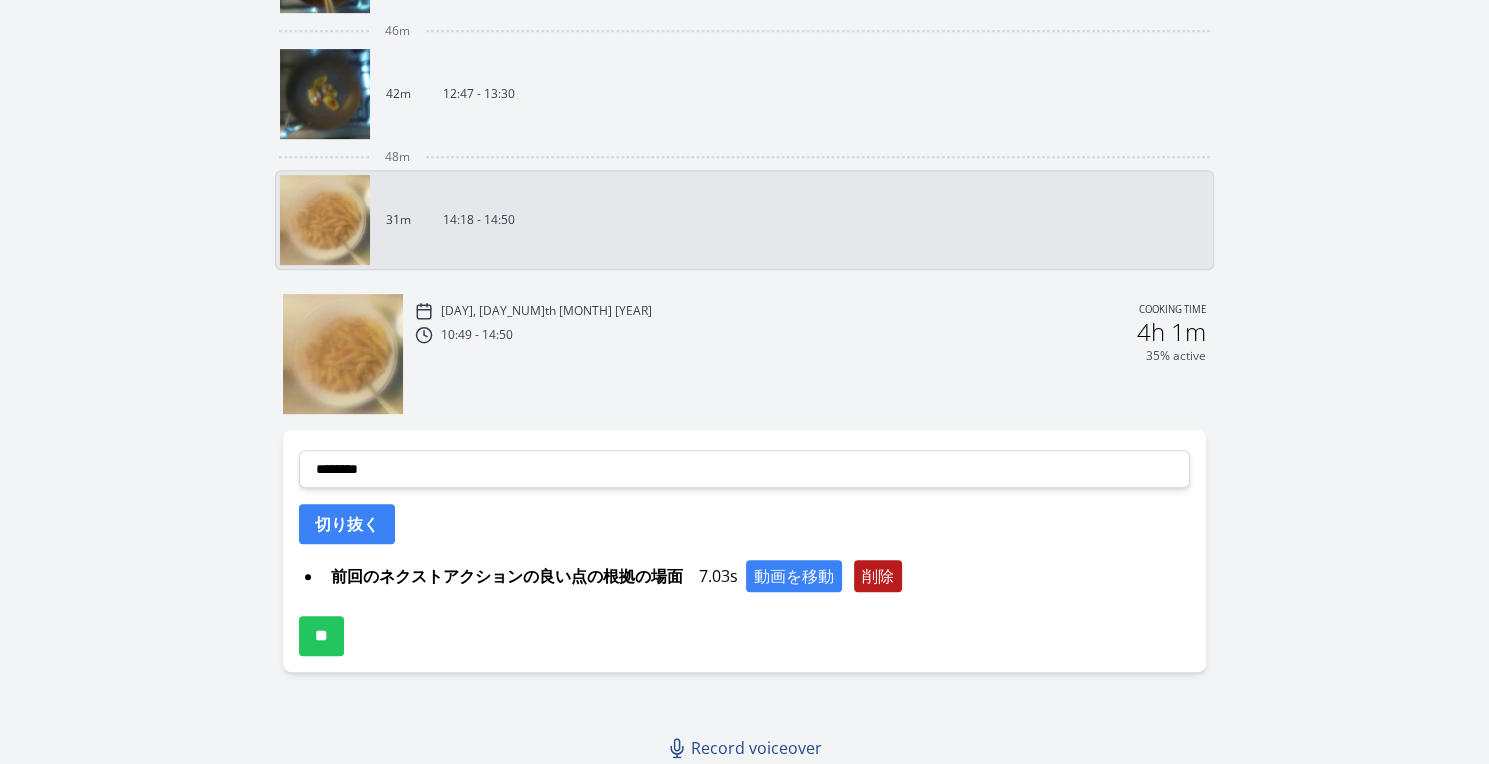 click on "削除" at bounding box center (878, 576) 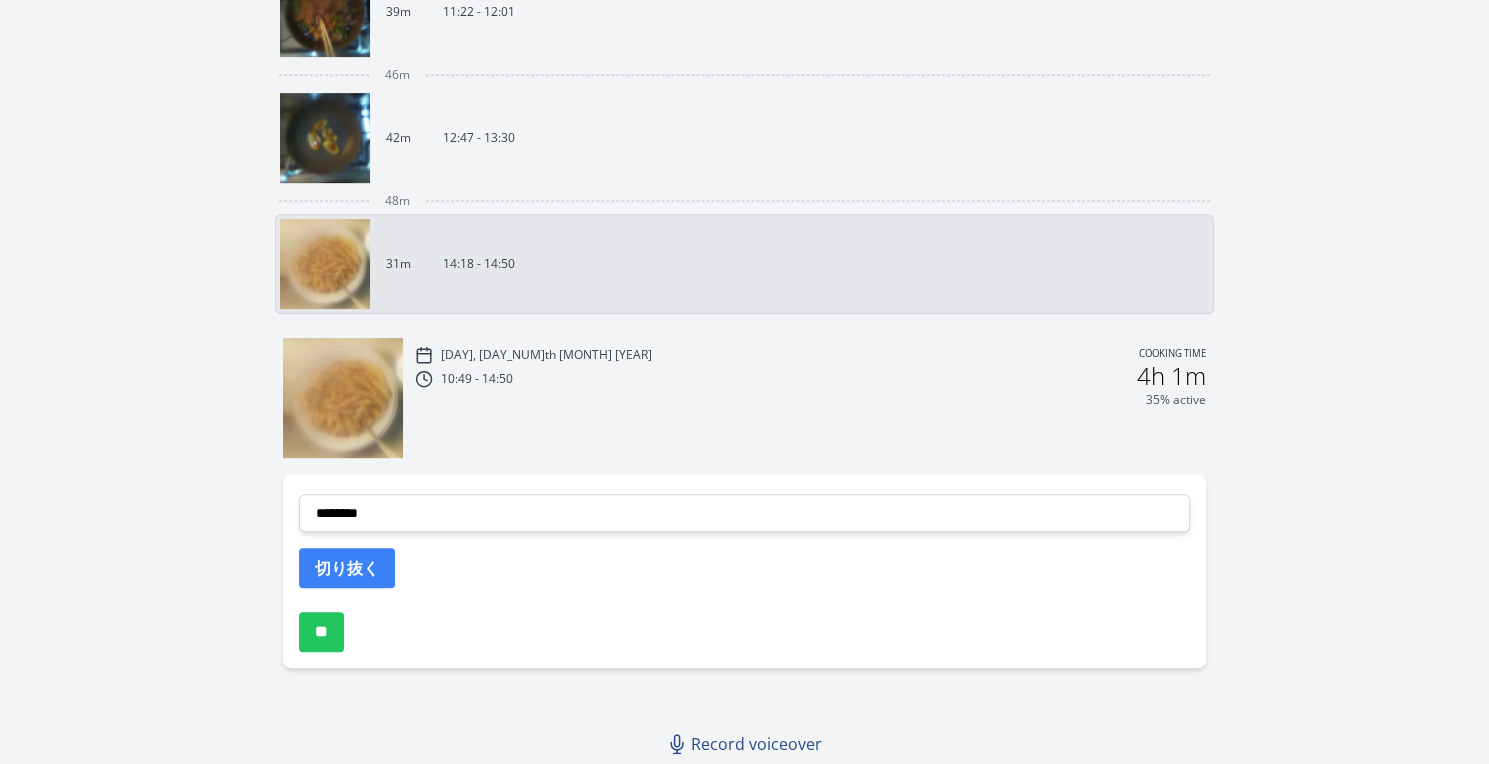 scroll, scrollTop: 877, scrollLeft: 0, axis: vertical 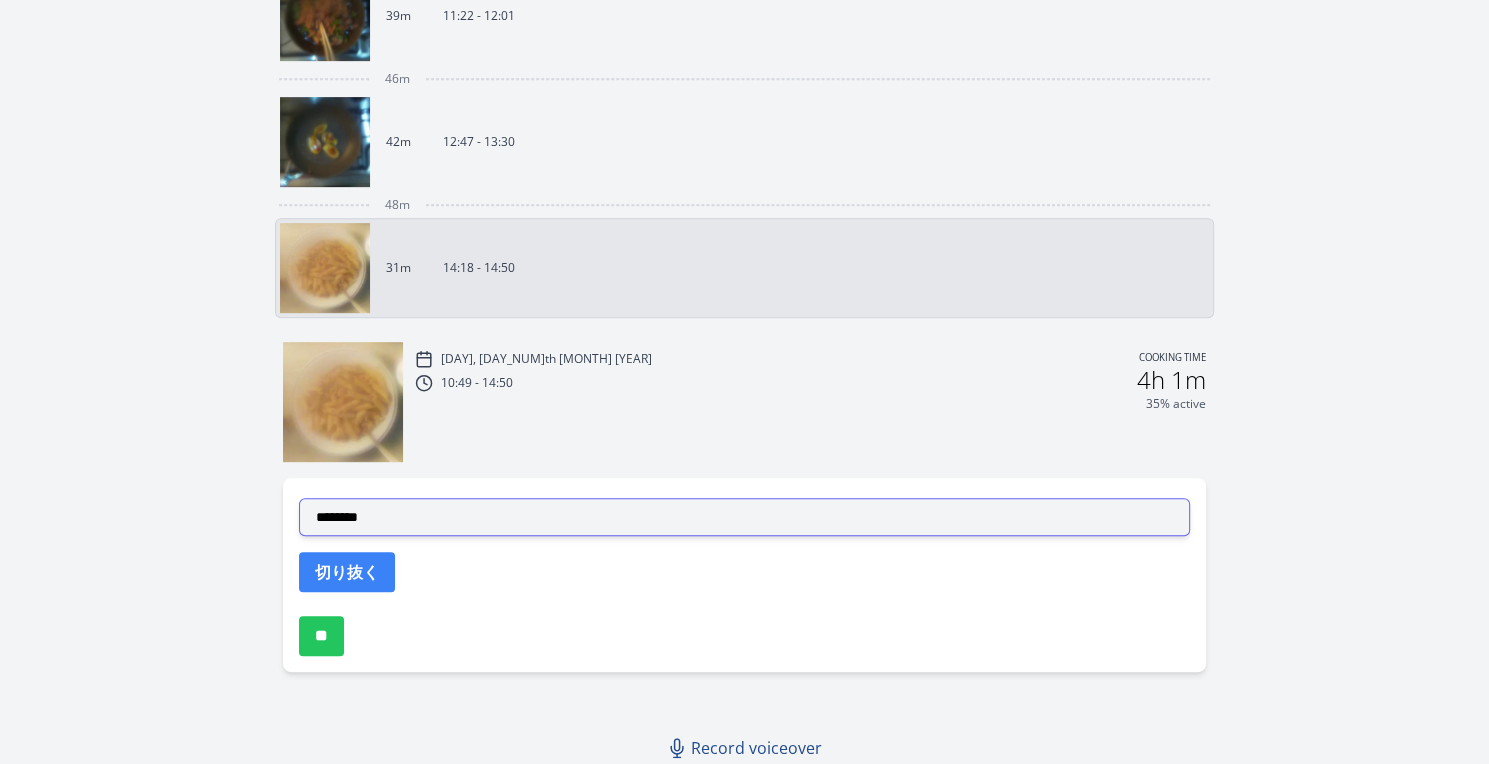 click on "**********" at bounding box center [744, 517] 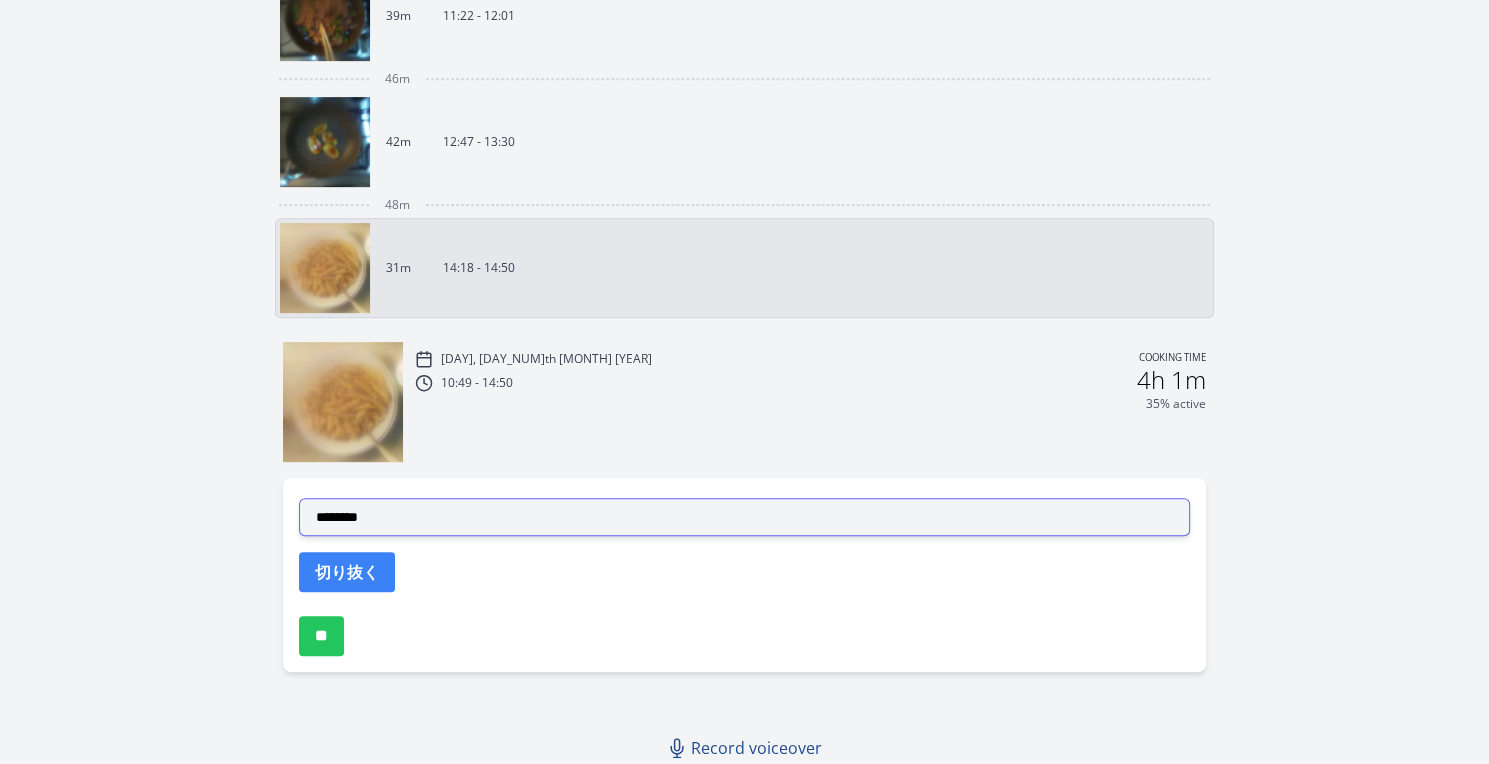 select on "**********" 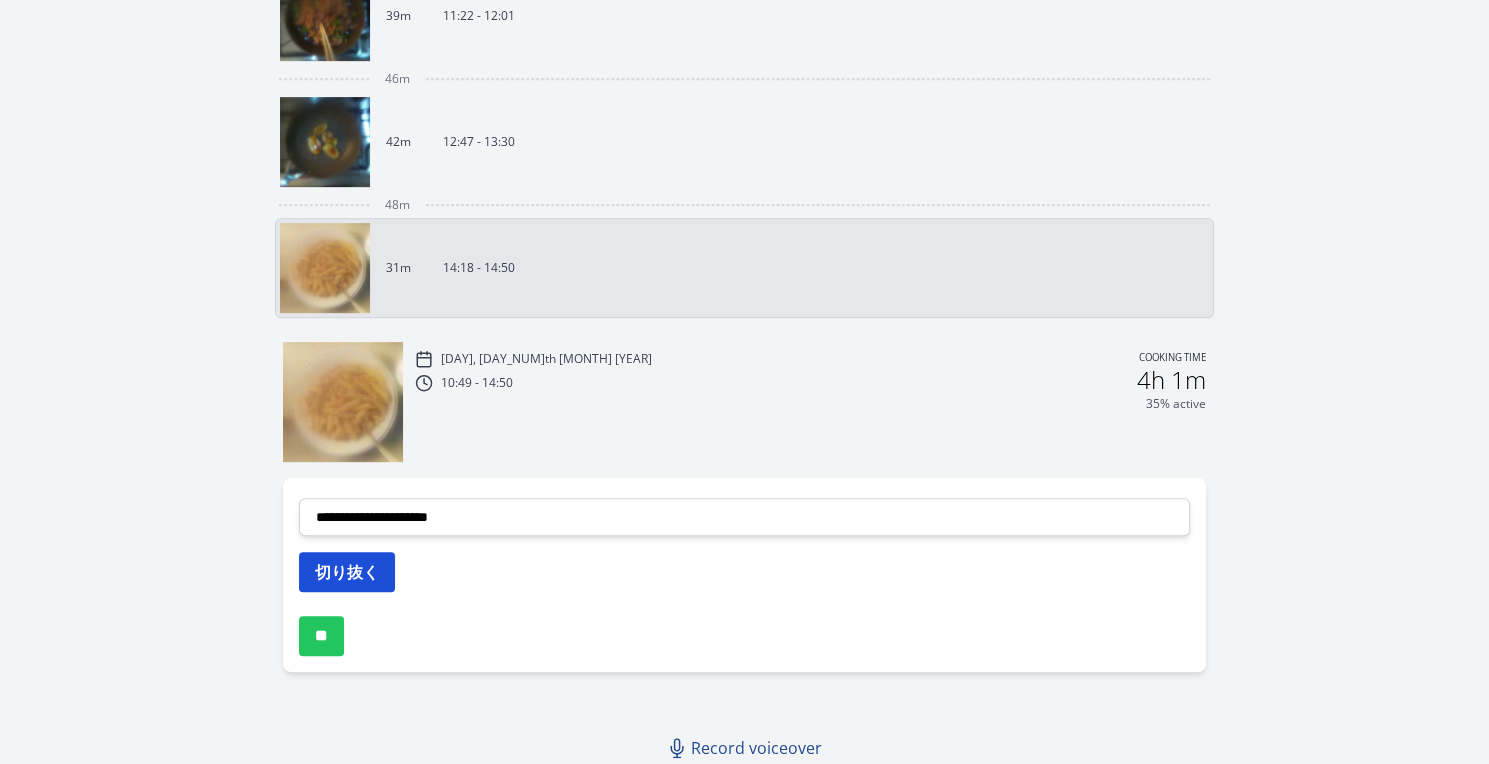 click on "切り抜く" at bounding box center (347, 572) 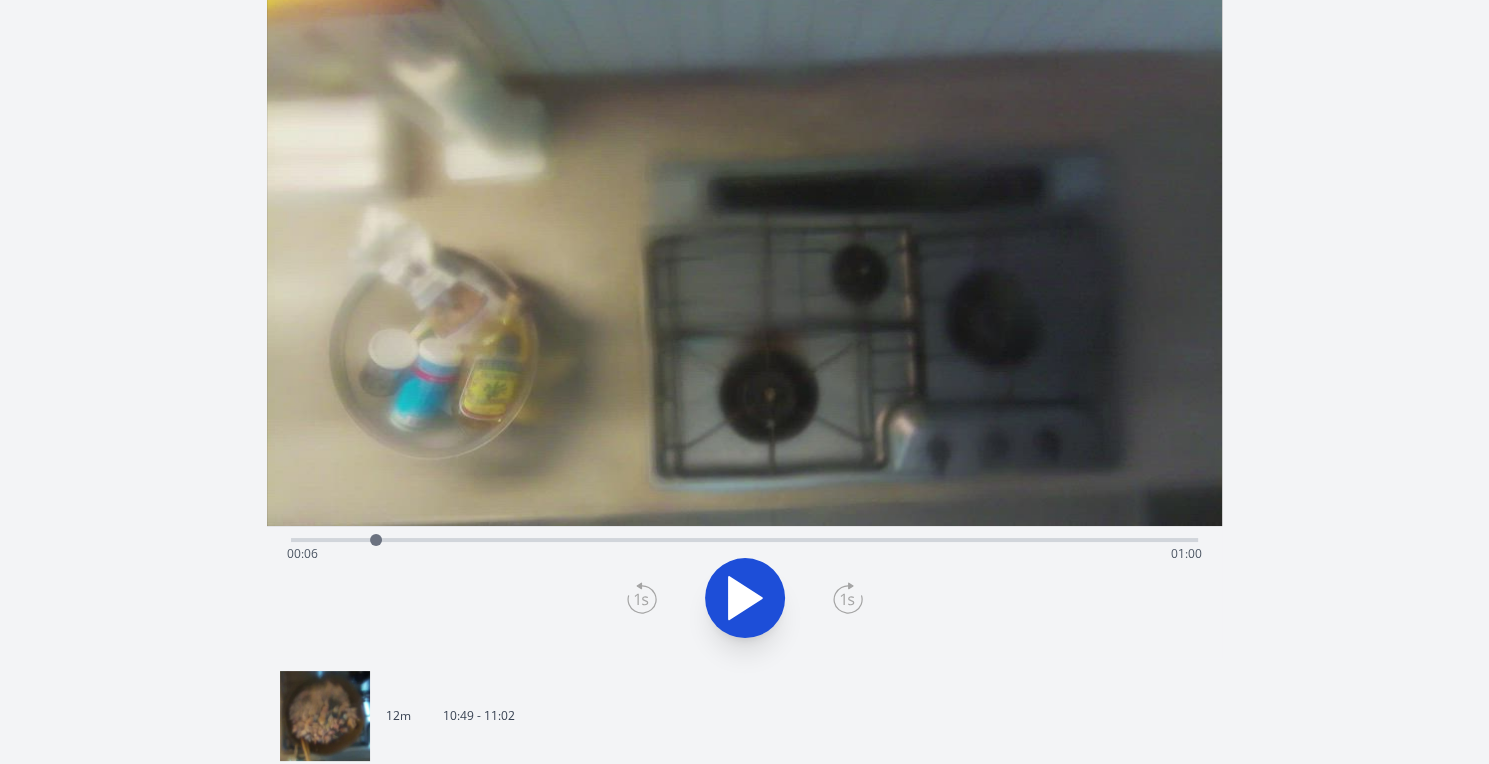scroll, scrollTop: 100, scrollLeft: 0, axis: vertical 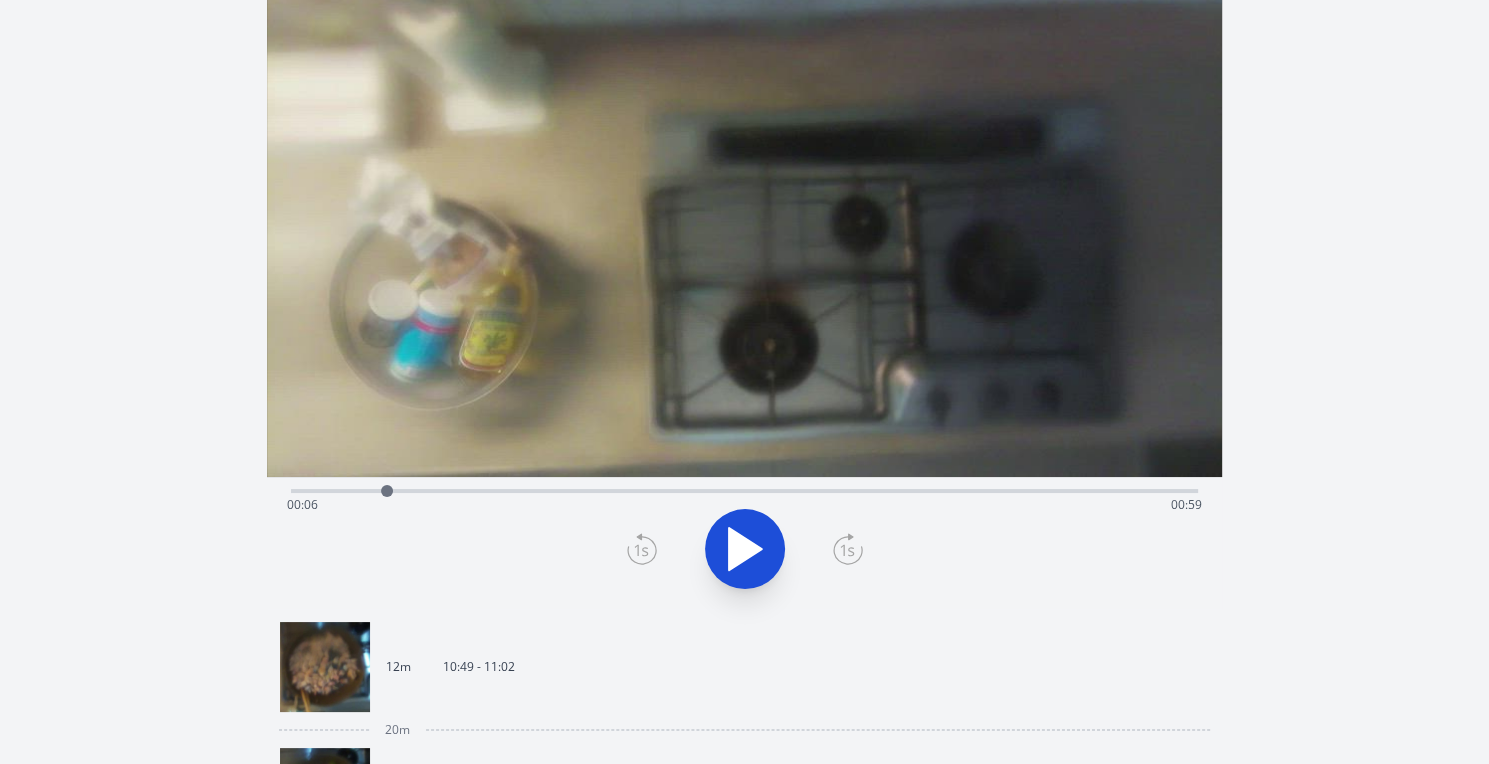 drag, startPoint x: 375, startPoint y: 491, endPoint x: 387, endPoint y: 499, distance: 14.422205 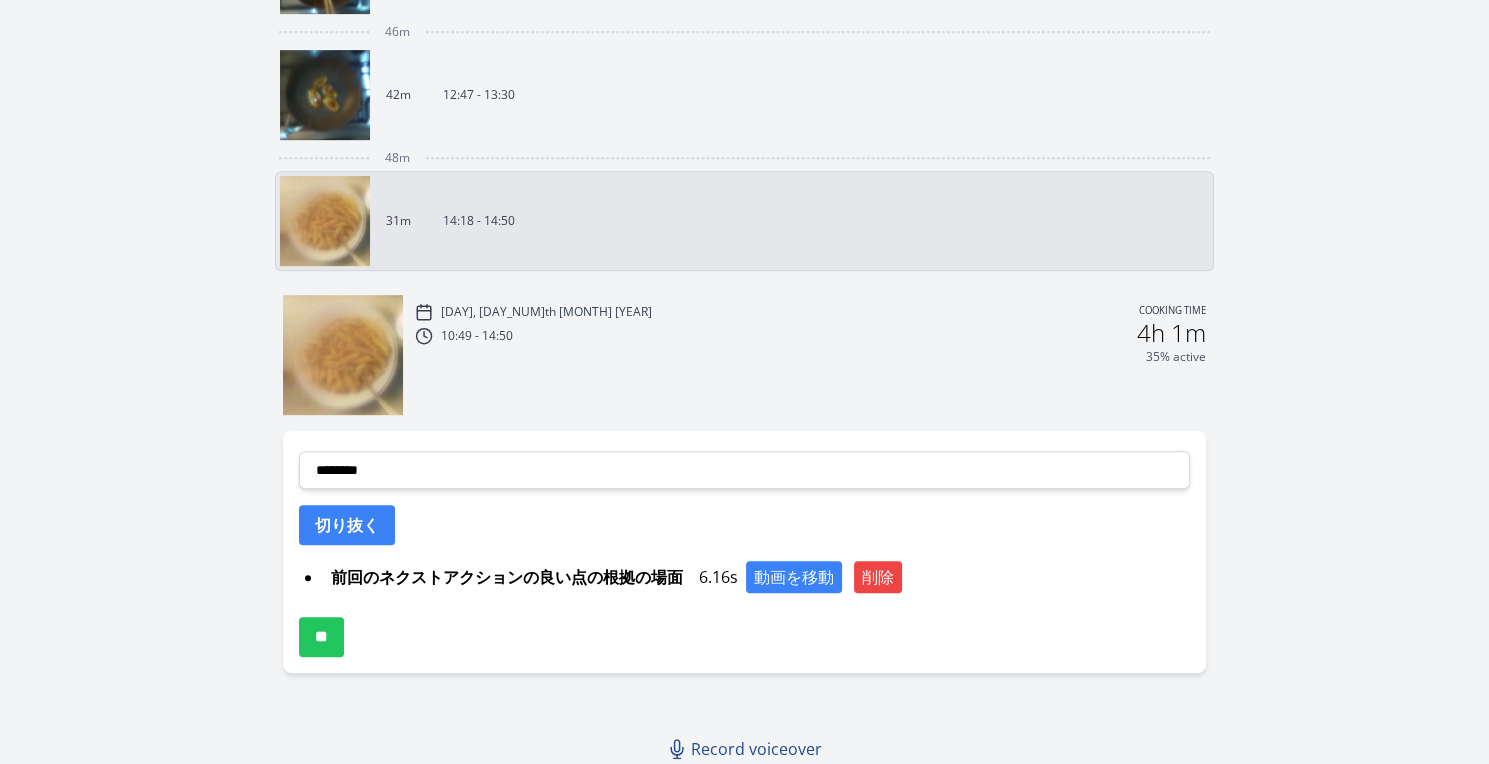 scroll, scrollTop: 925, scrollLeft: 0, axis: vertical 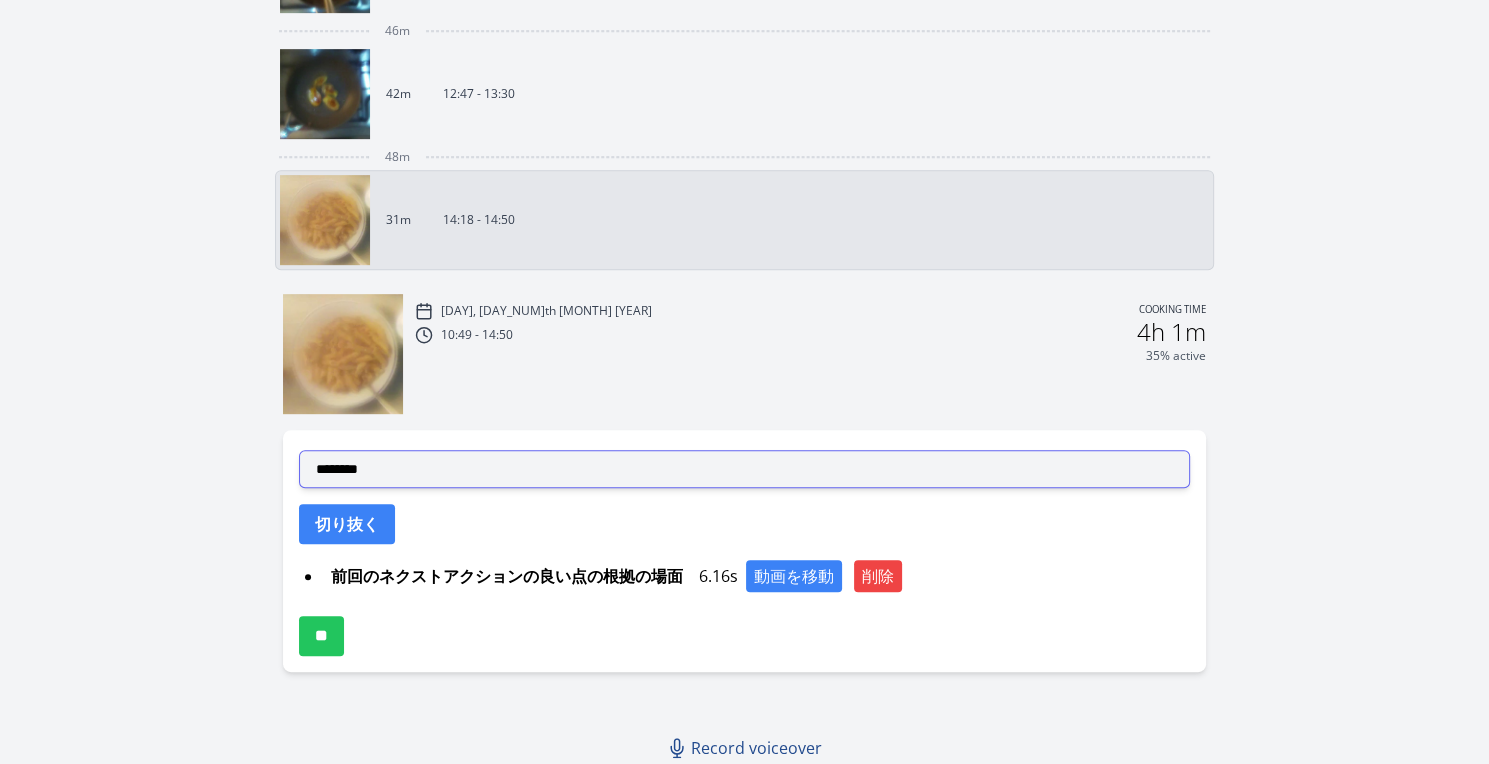 click on "**********" at bounding box center (744, 469) 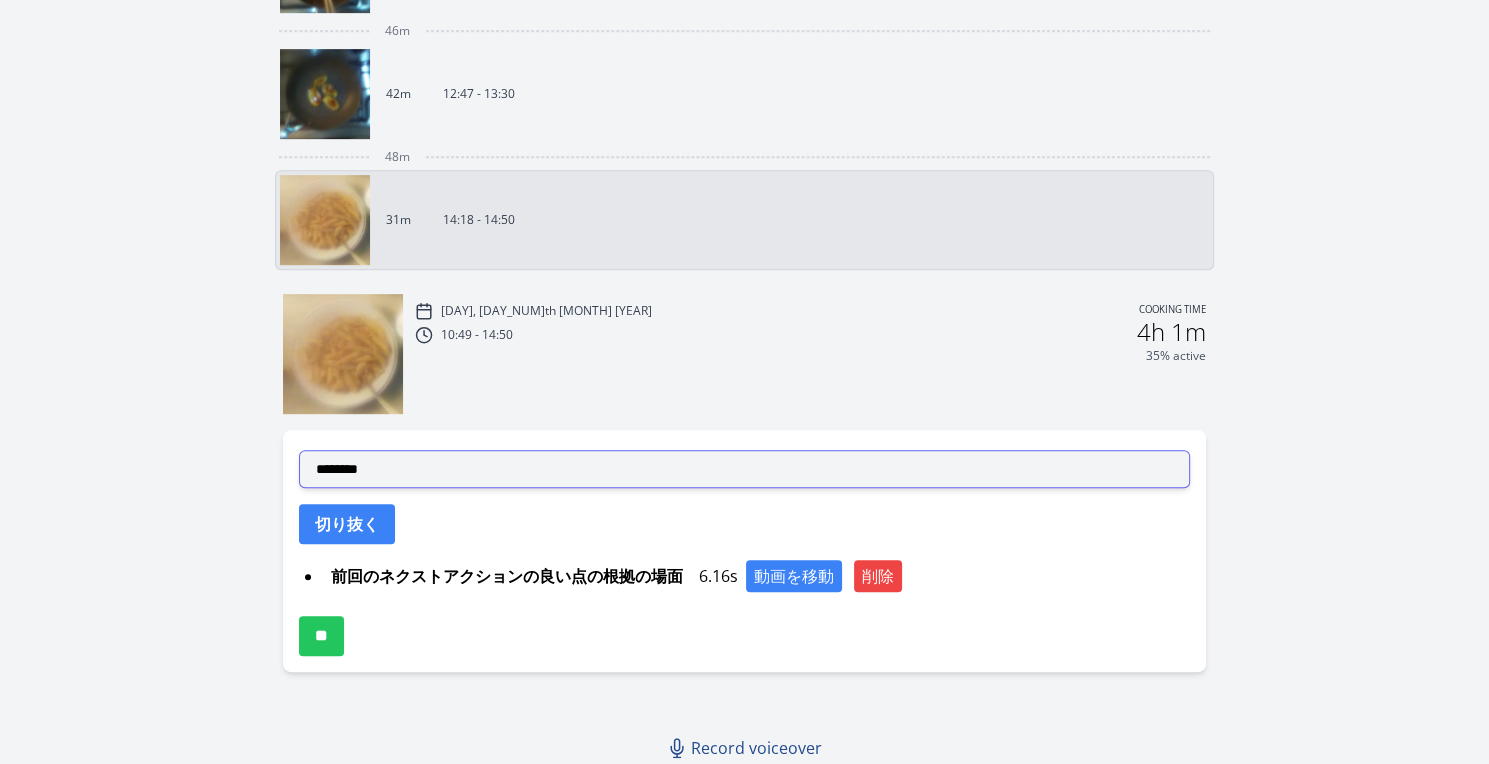 select on "**********" 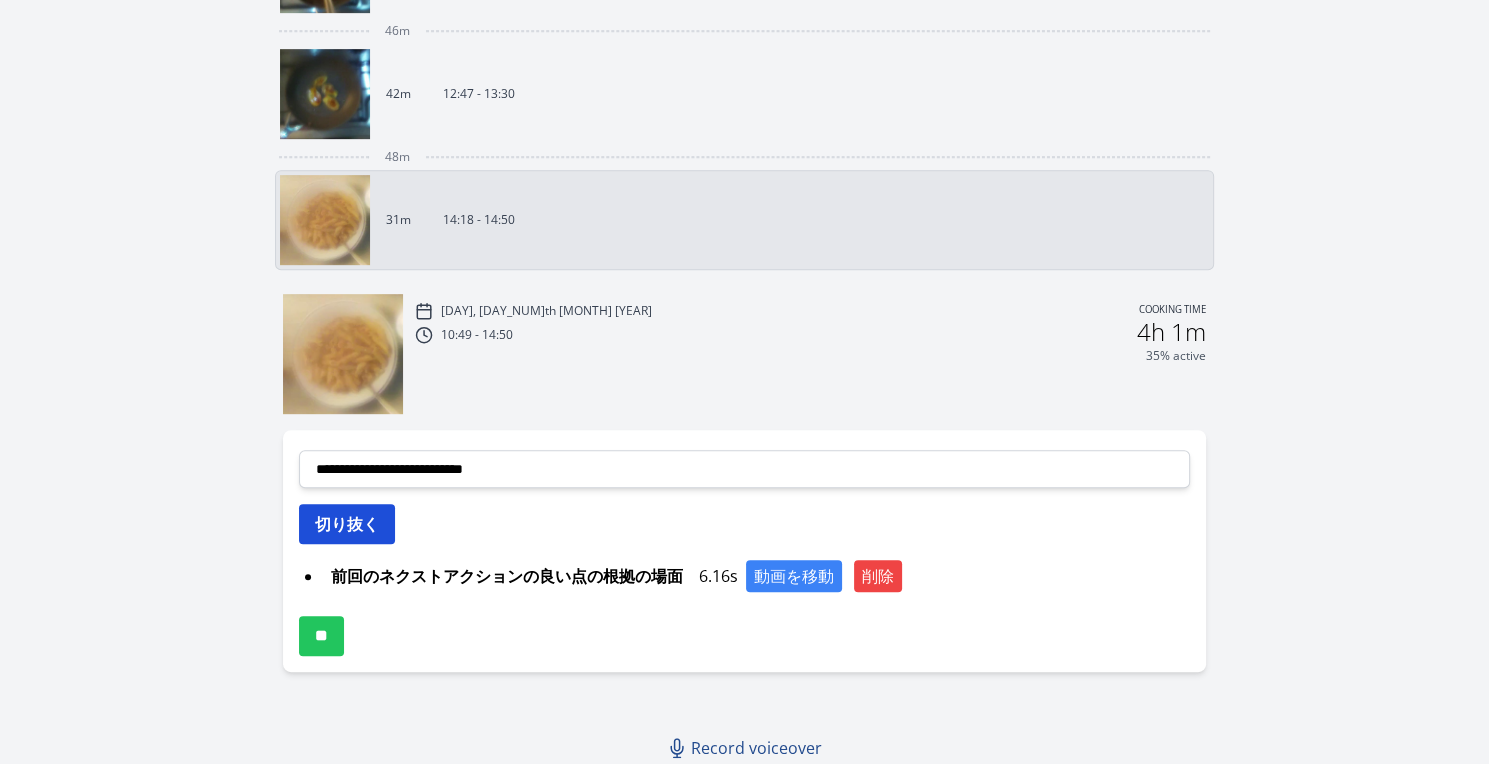 click on "切り抜く" at bounding box center (347, 524) 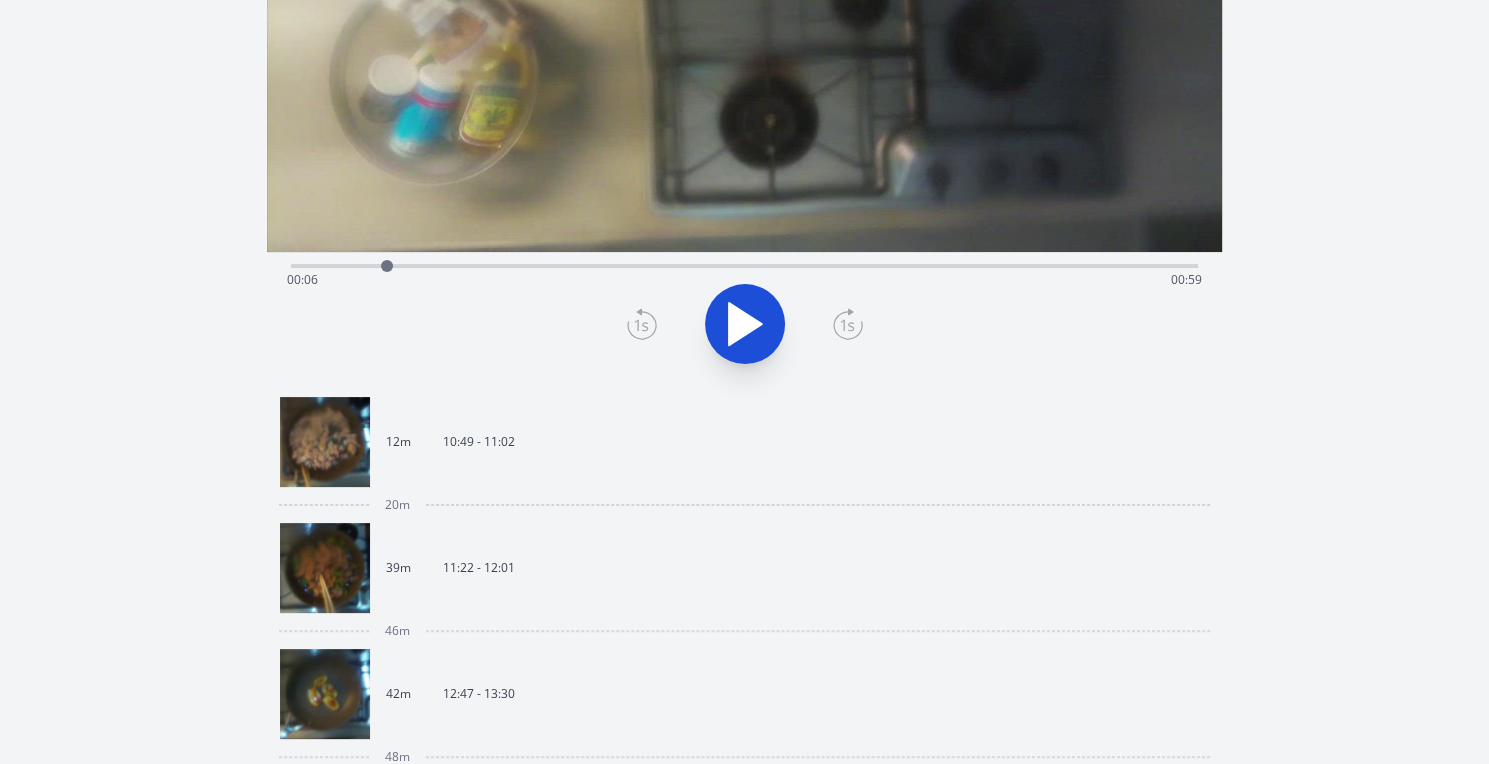 scroll, scrollTop: 25, scrollLeft: 0, axis: vertical 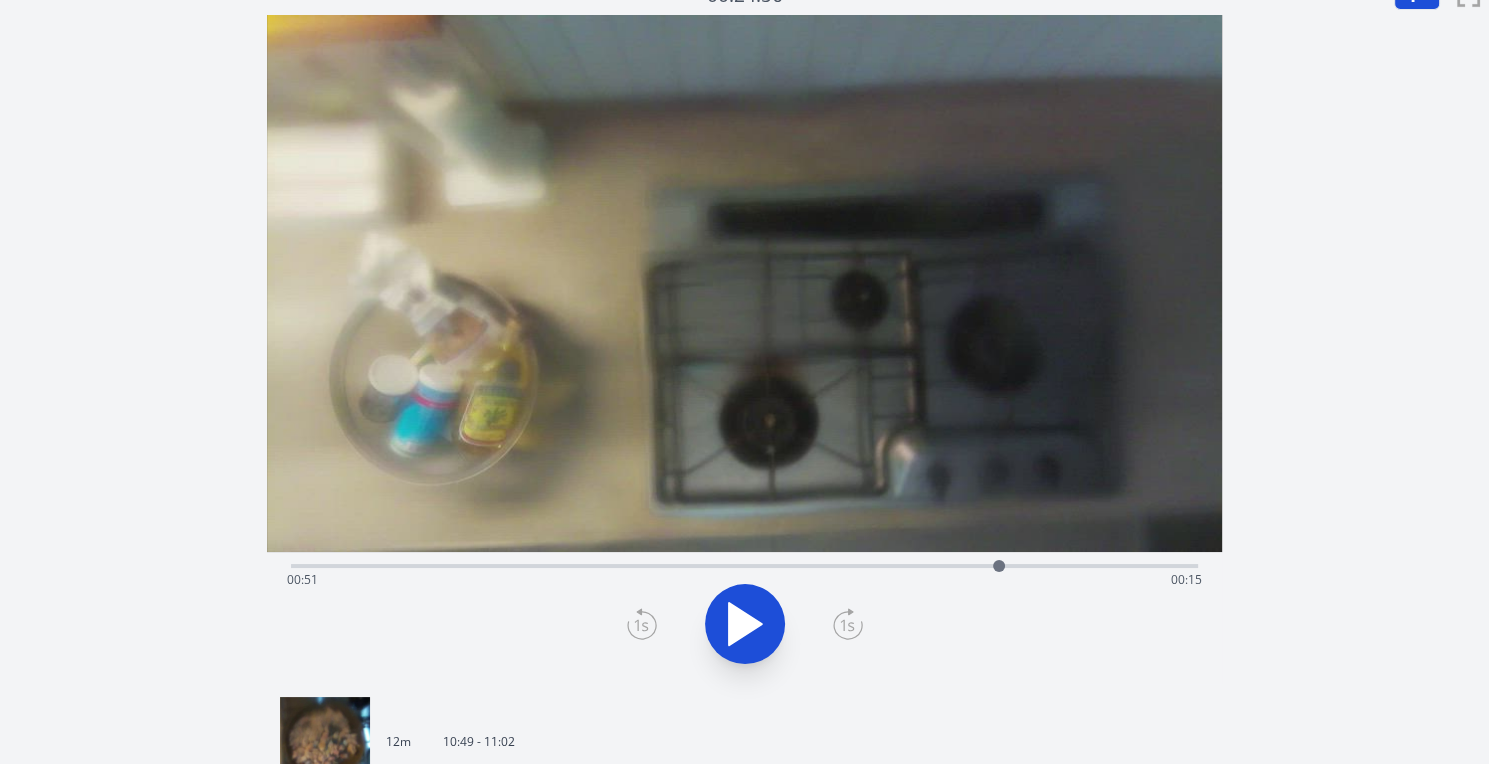 drag, startPoint x: 382, startPoint y: 561, endPoint x: 999, endPoint y: 533, distance: 617.635 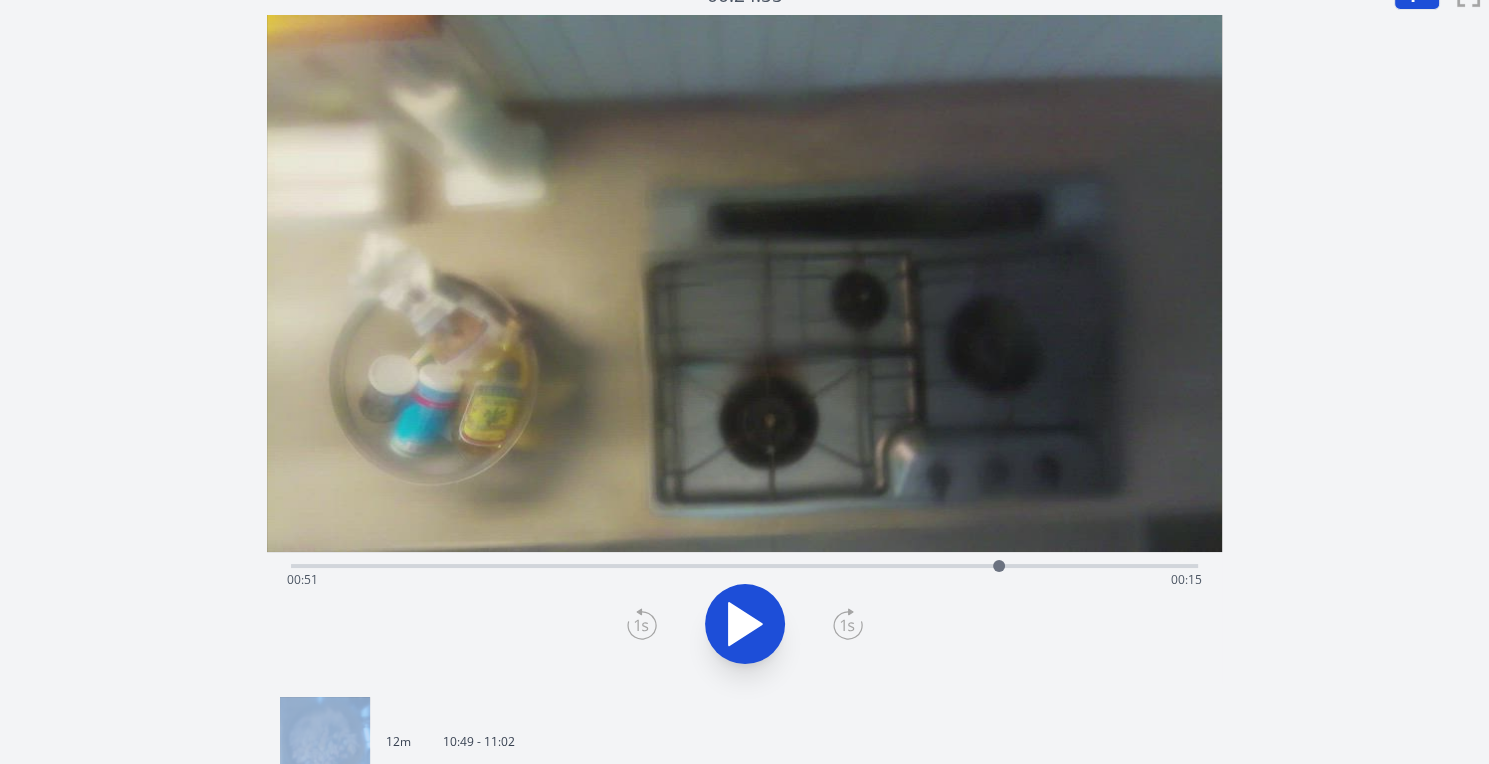 click 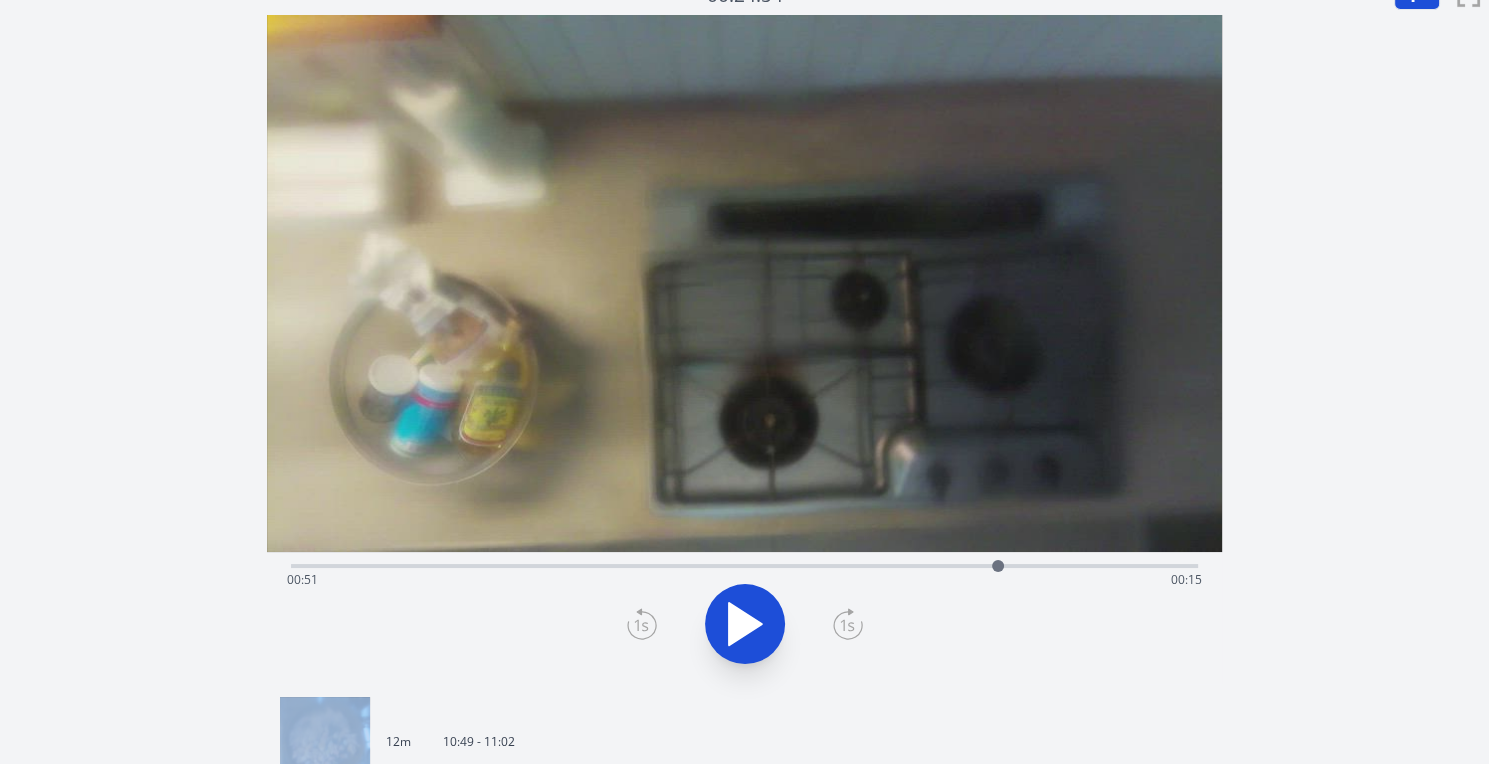 click 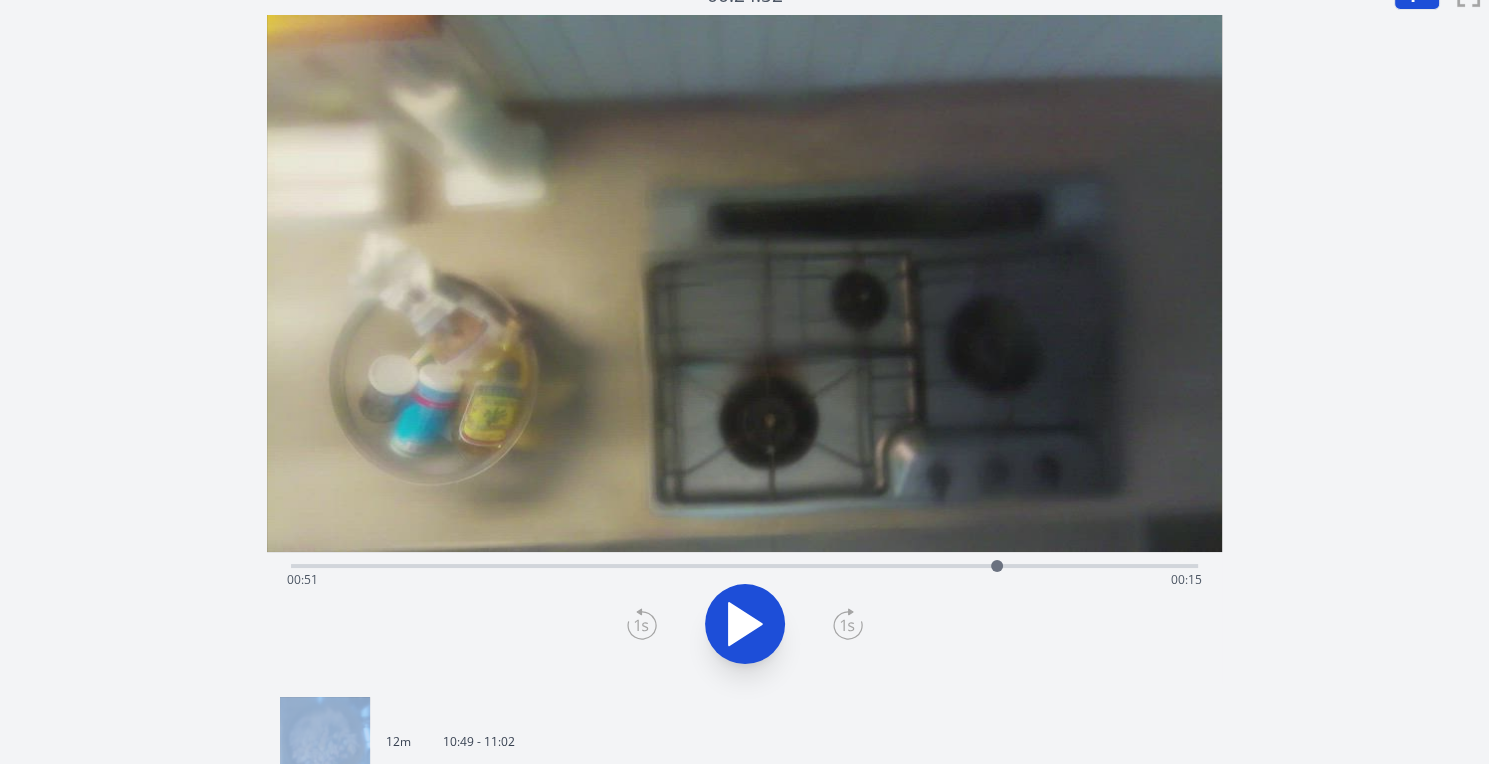 click 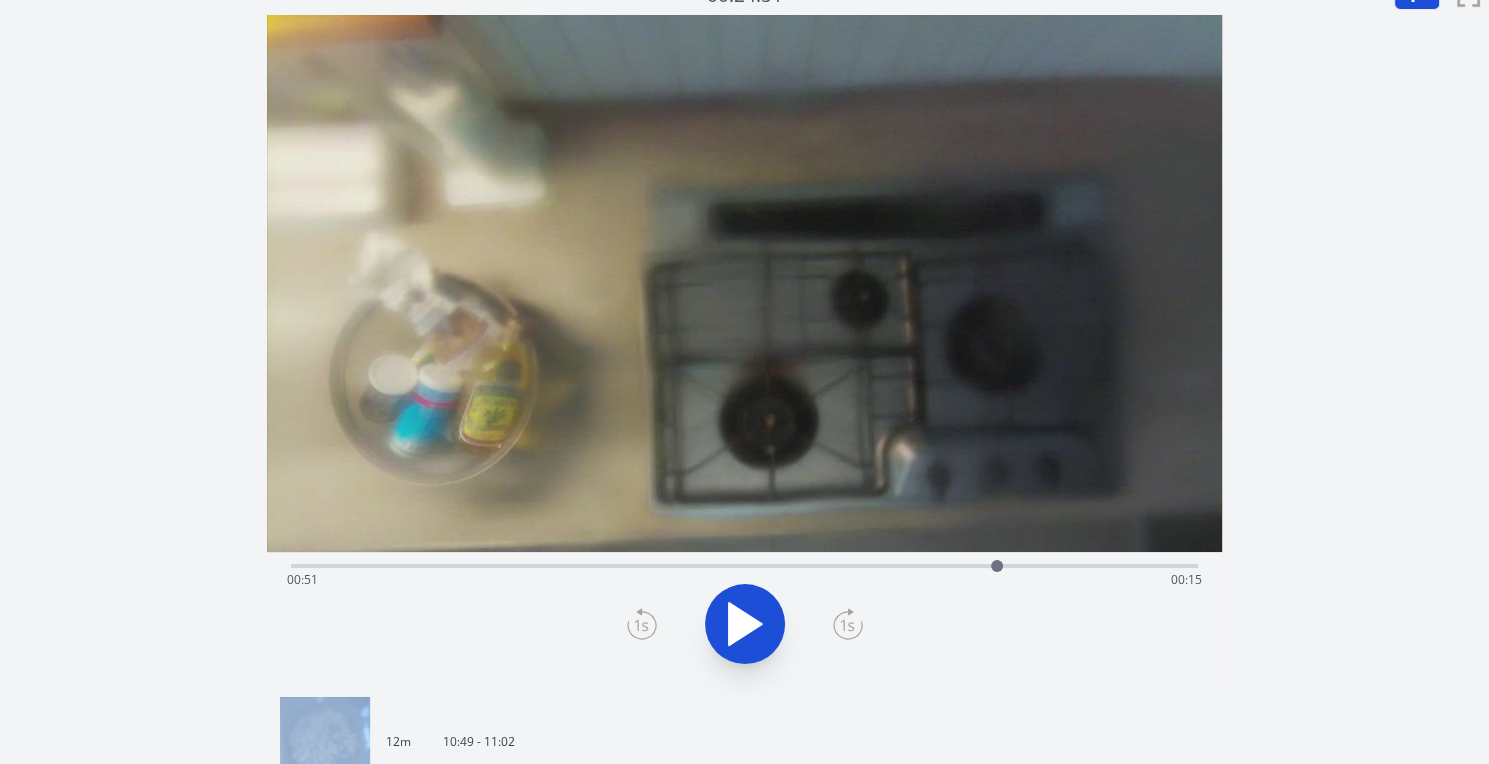 click 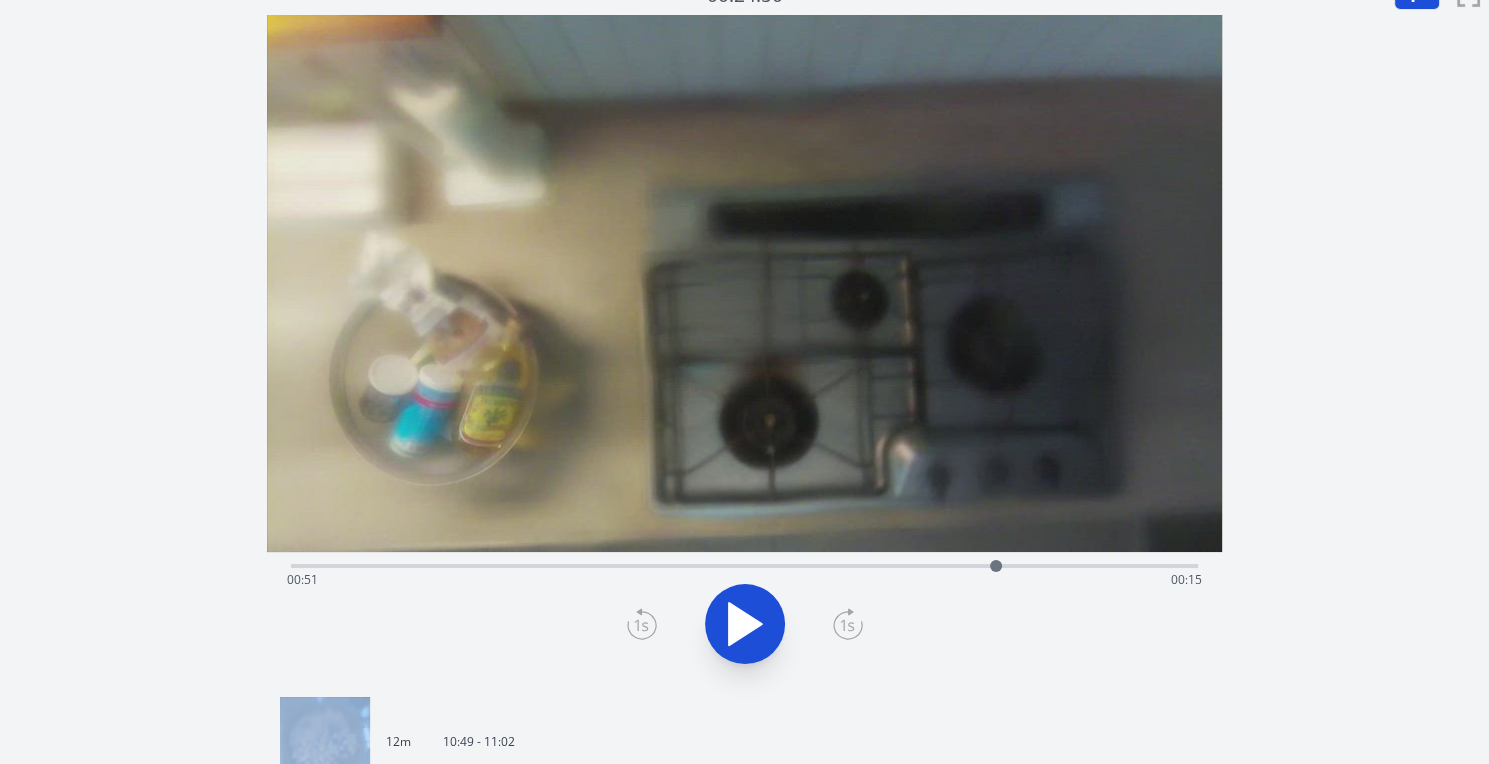 click 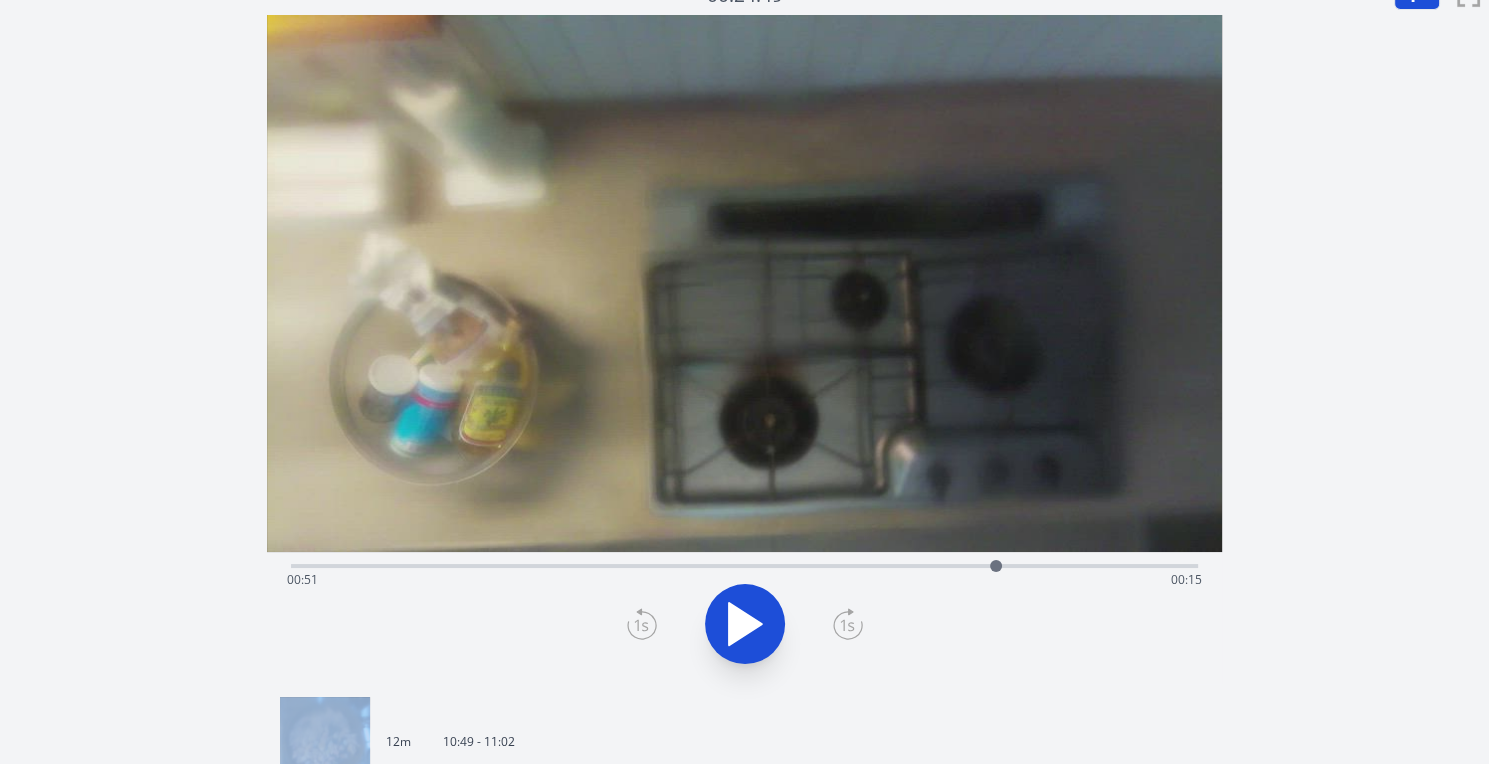 click 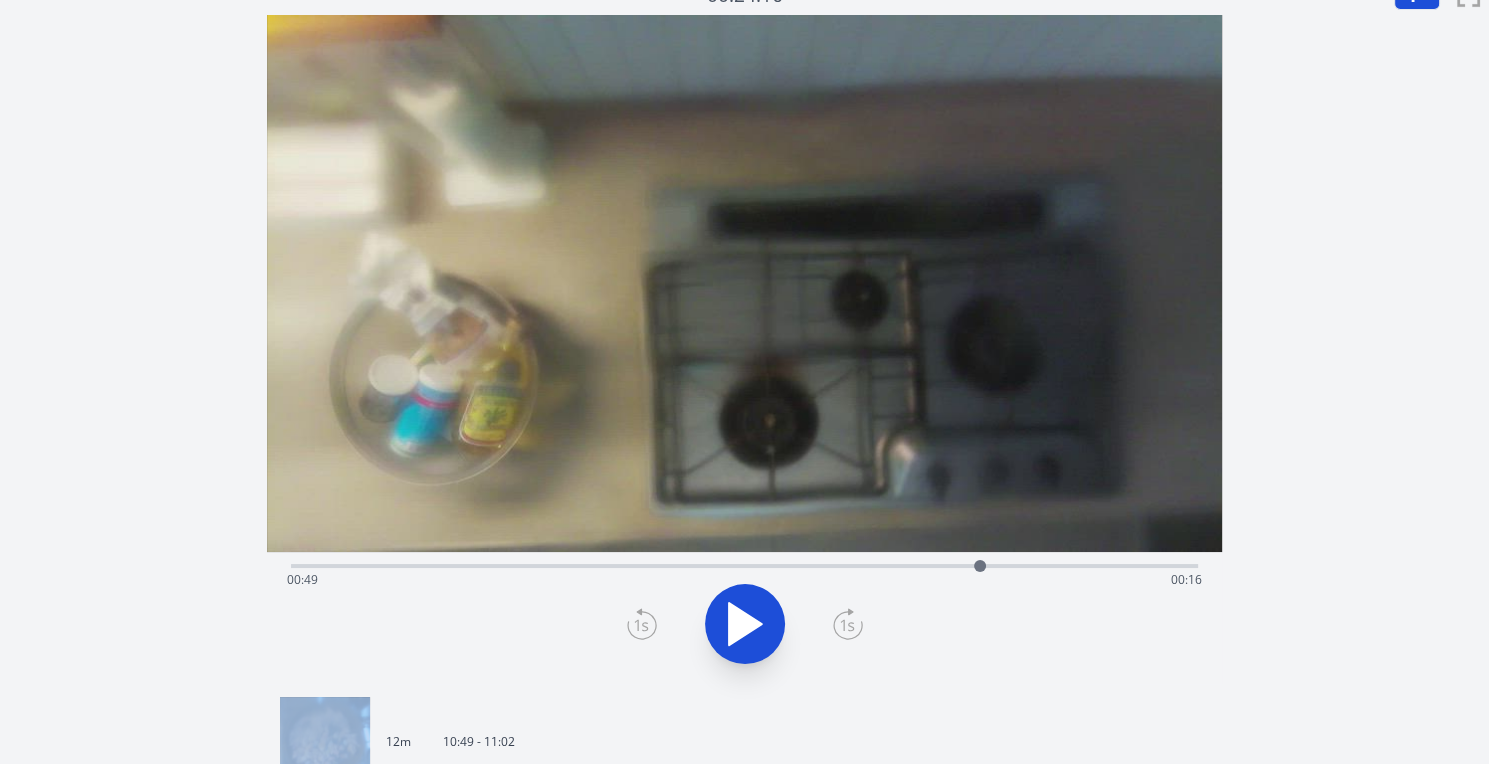 drag, startPoint x: 992, startPoint y: 566, endPoint x: 980, endPoint y: 566, distance: 12 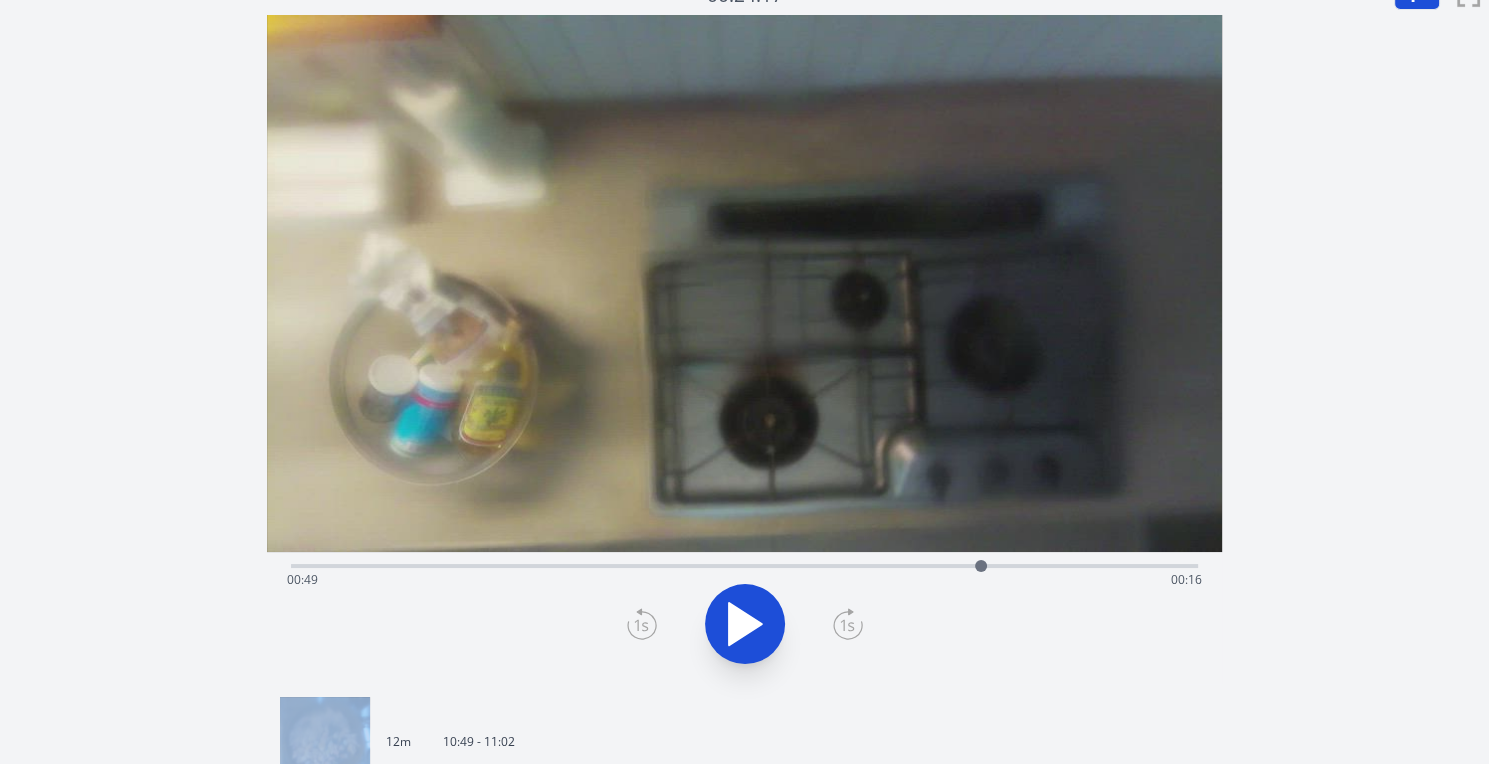 click 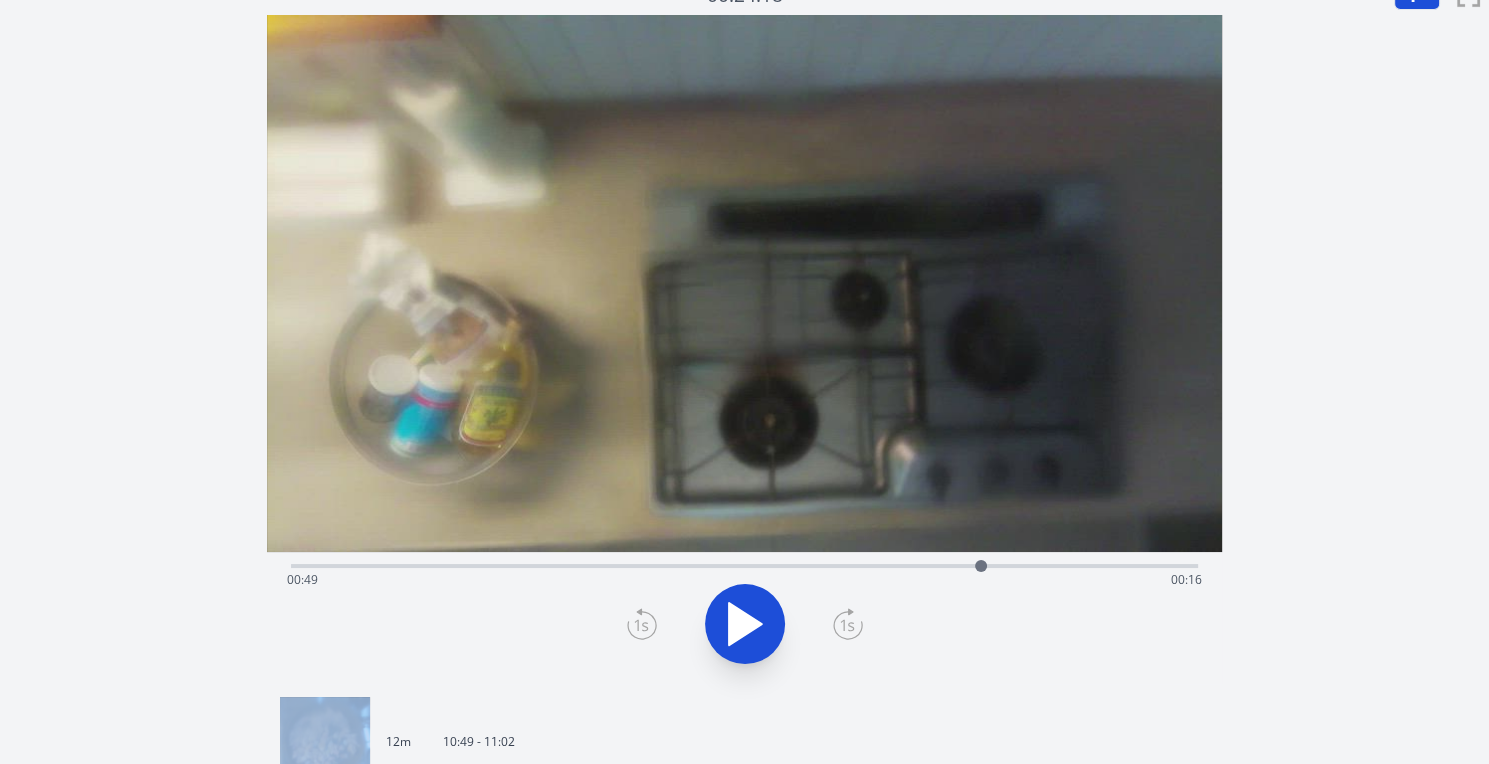 click 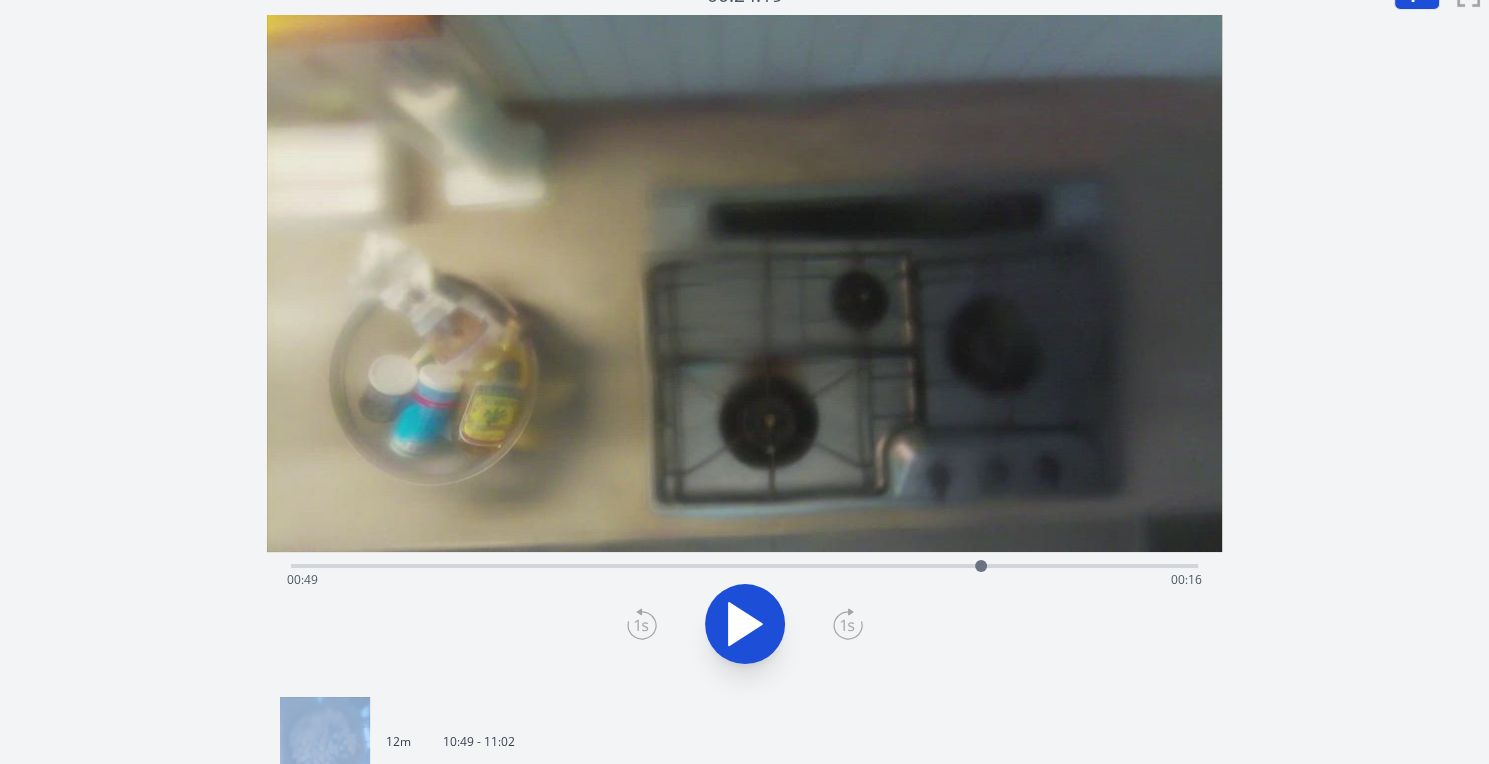 click 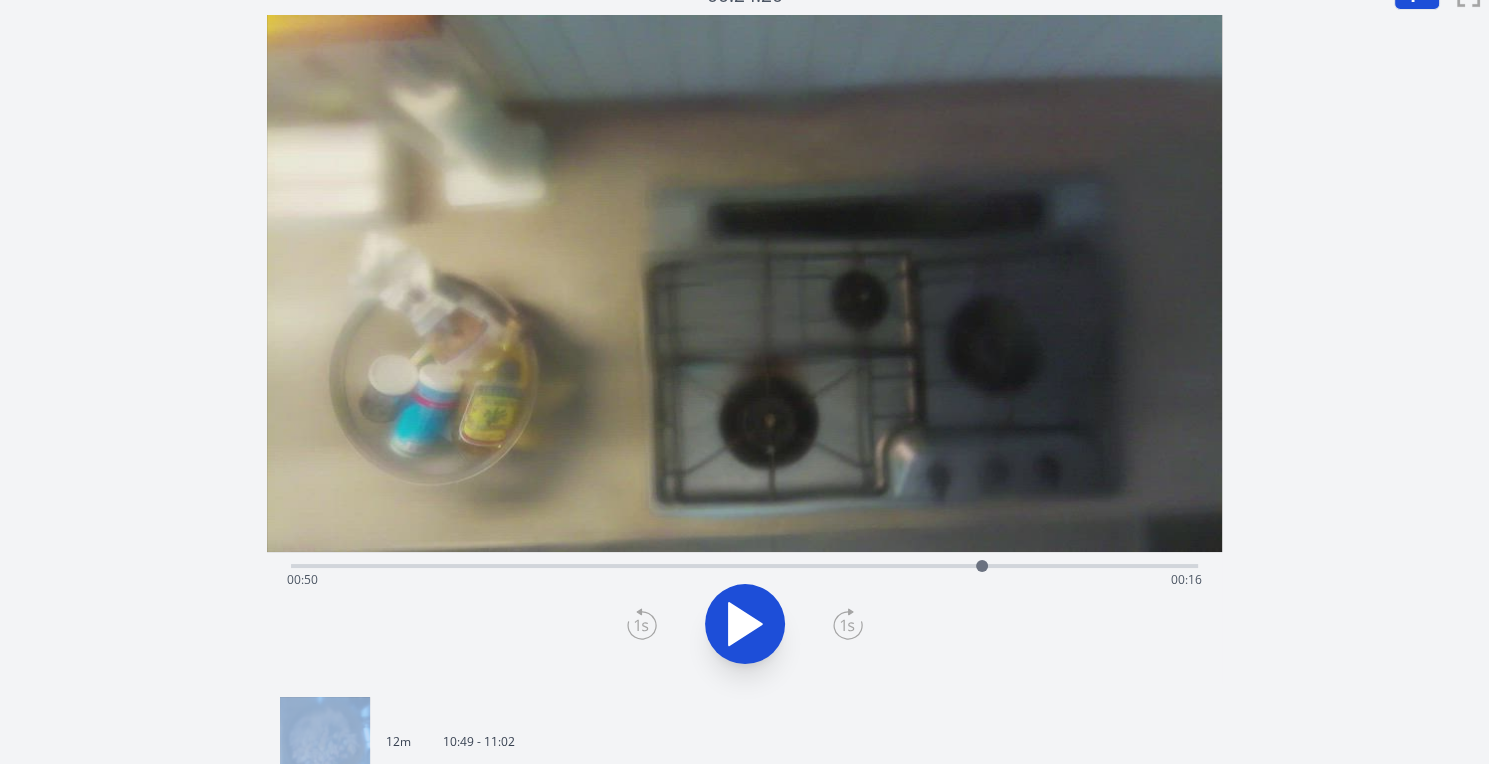 click 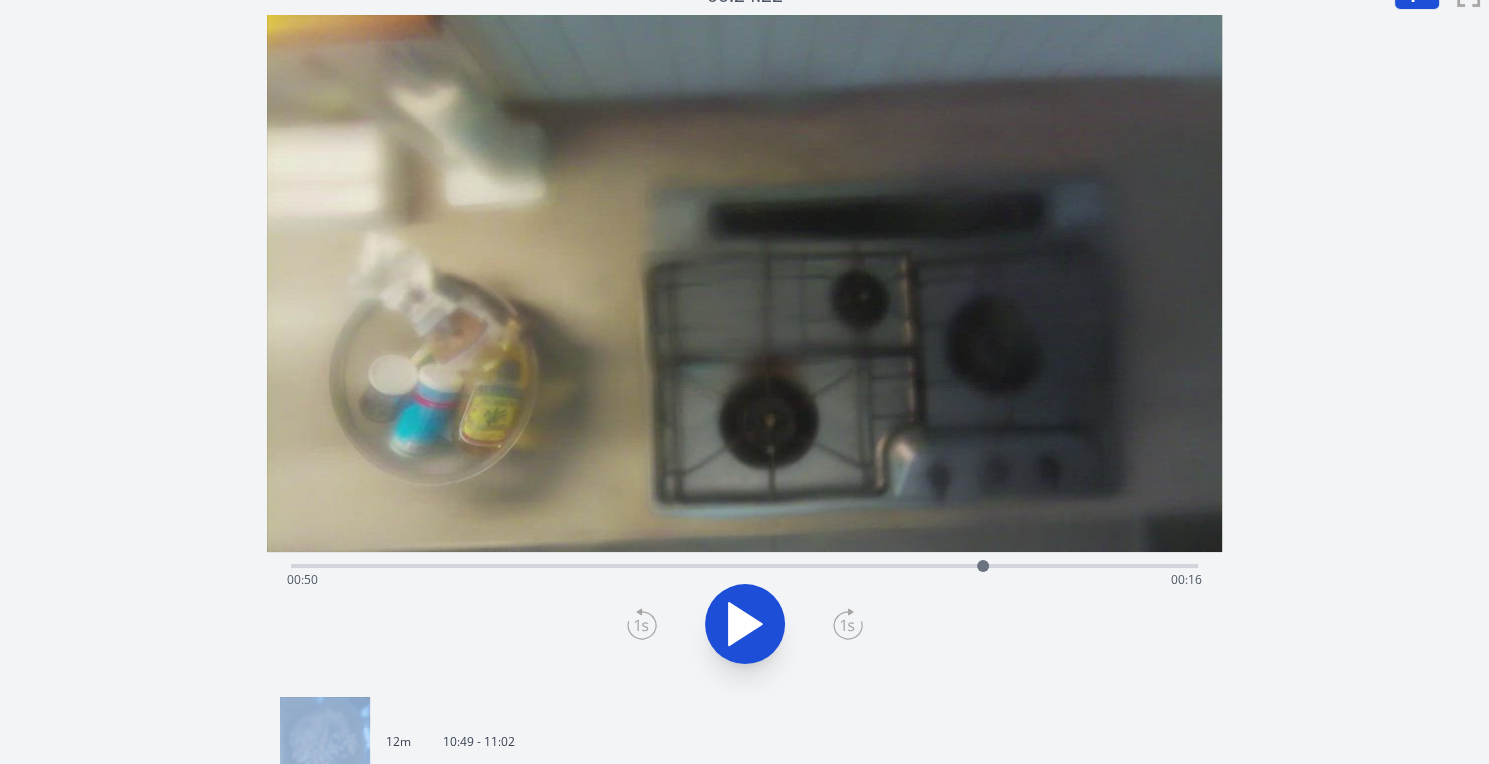 click 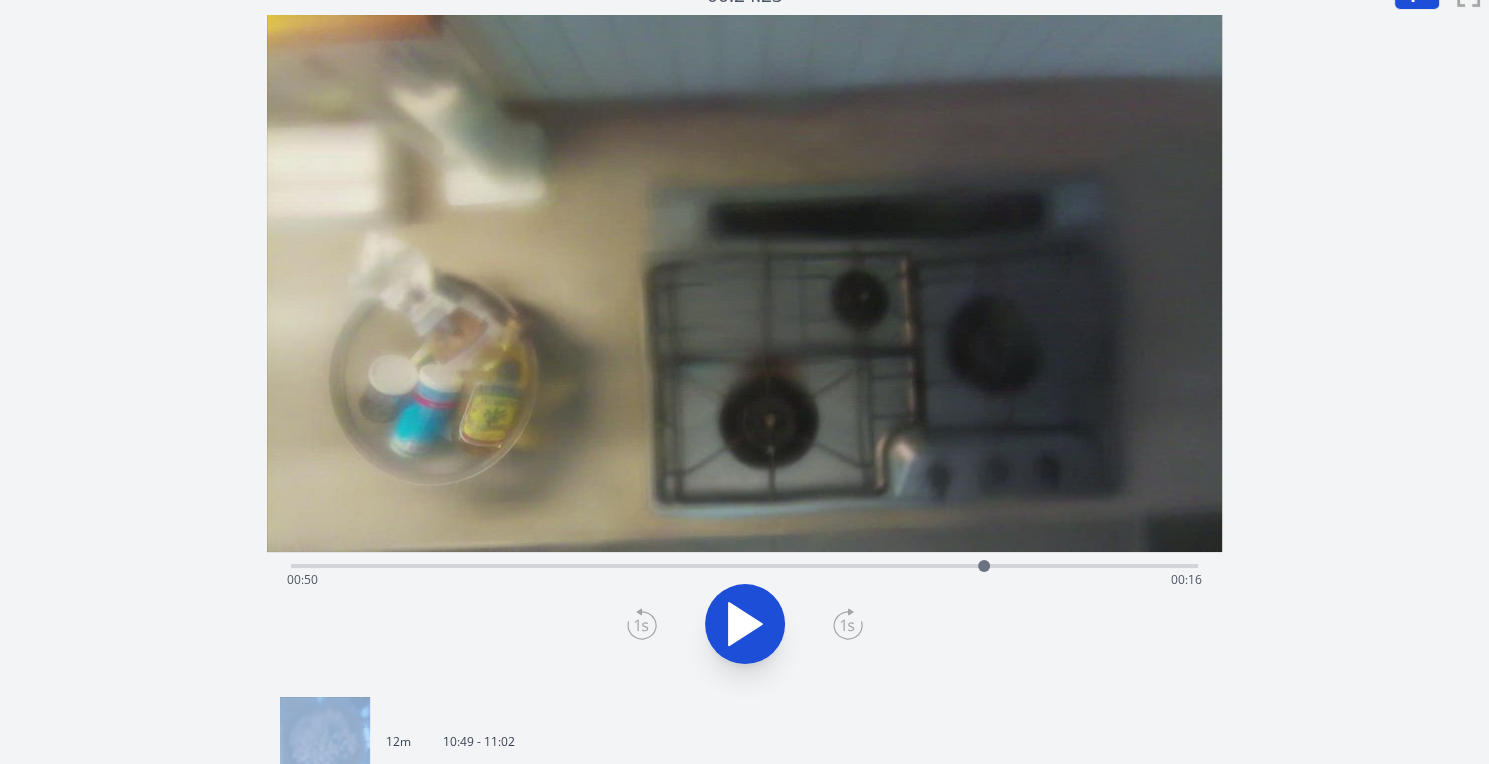 click 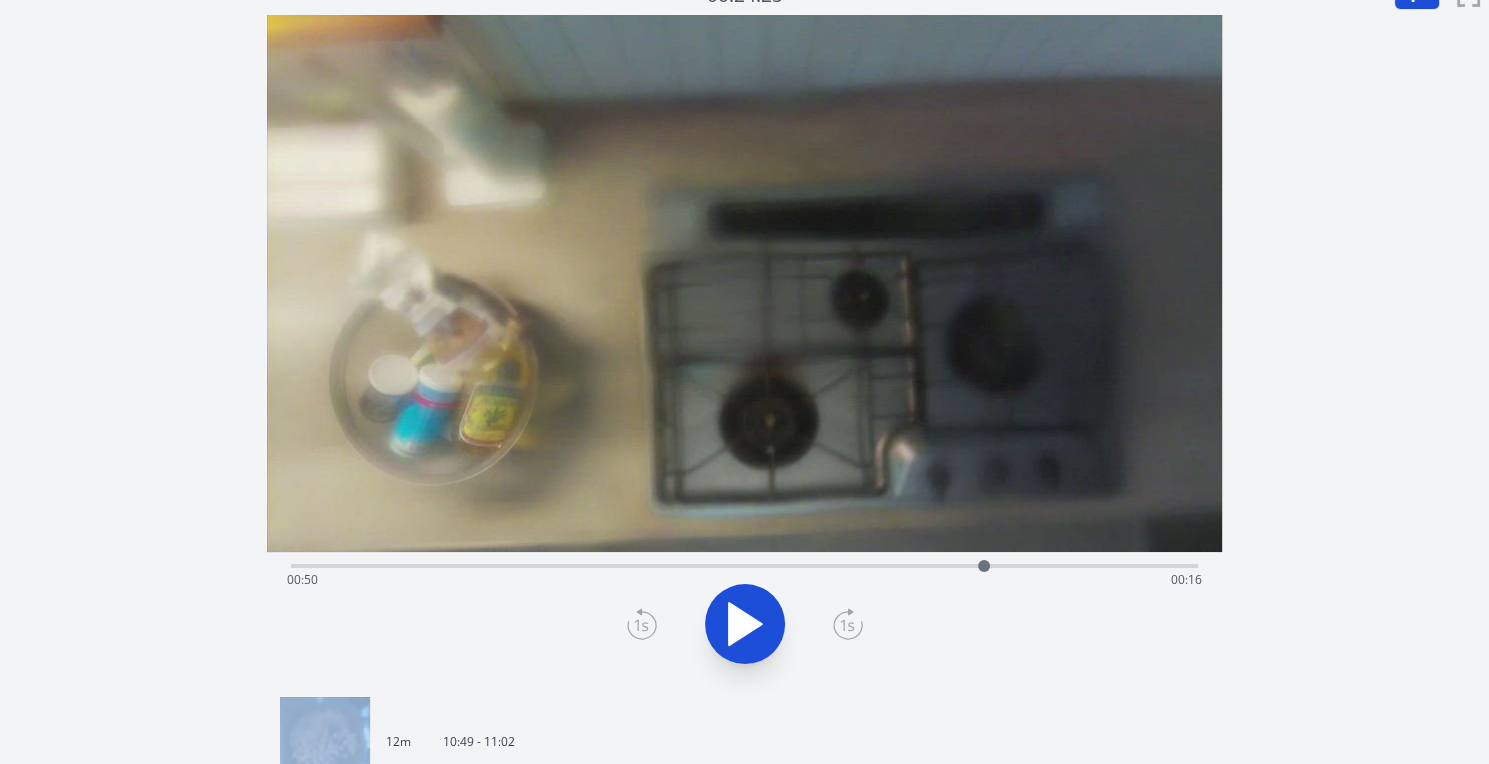click 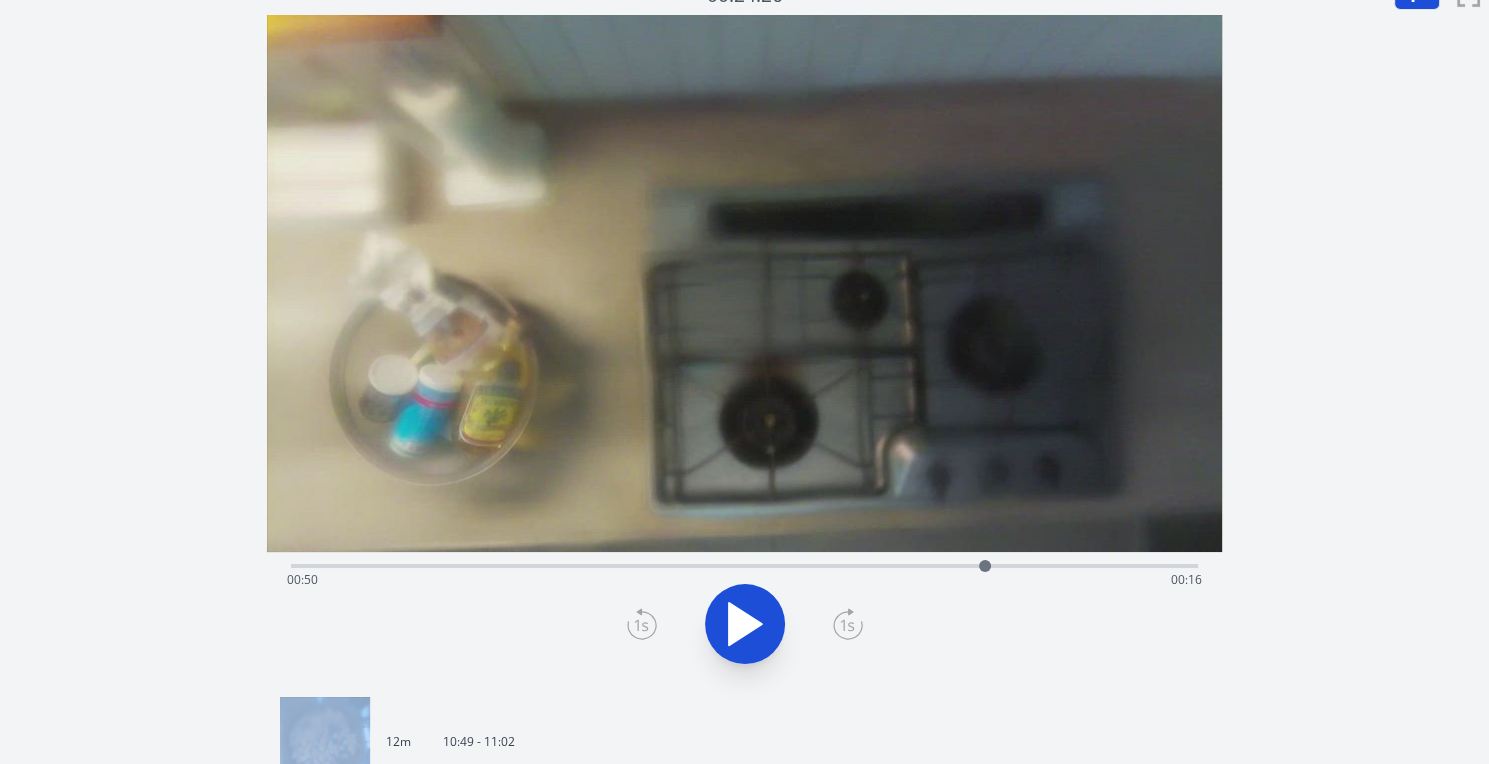 click 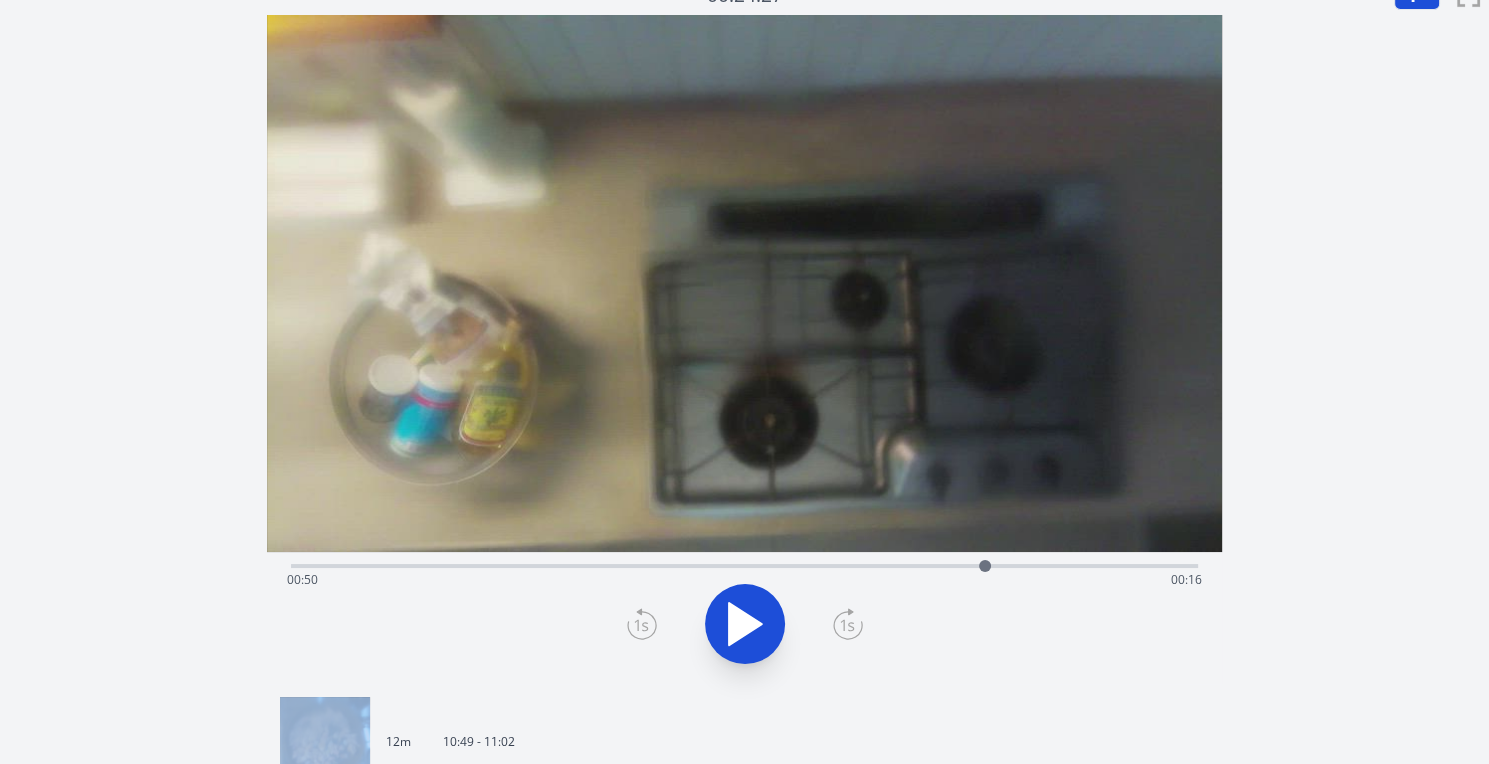 click 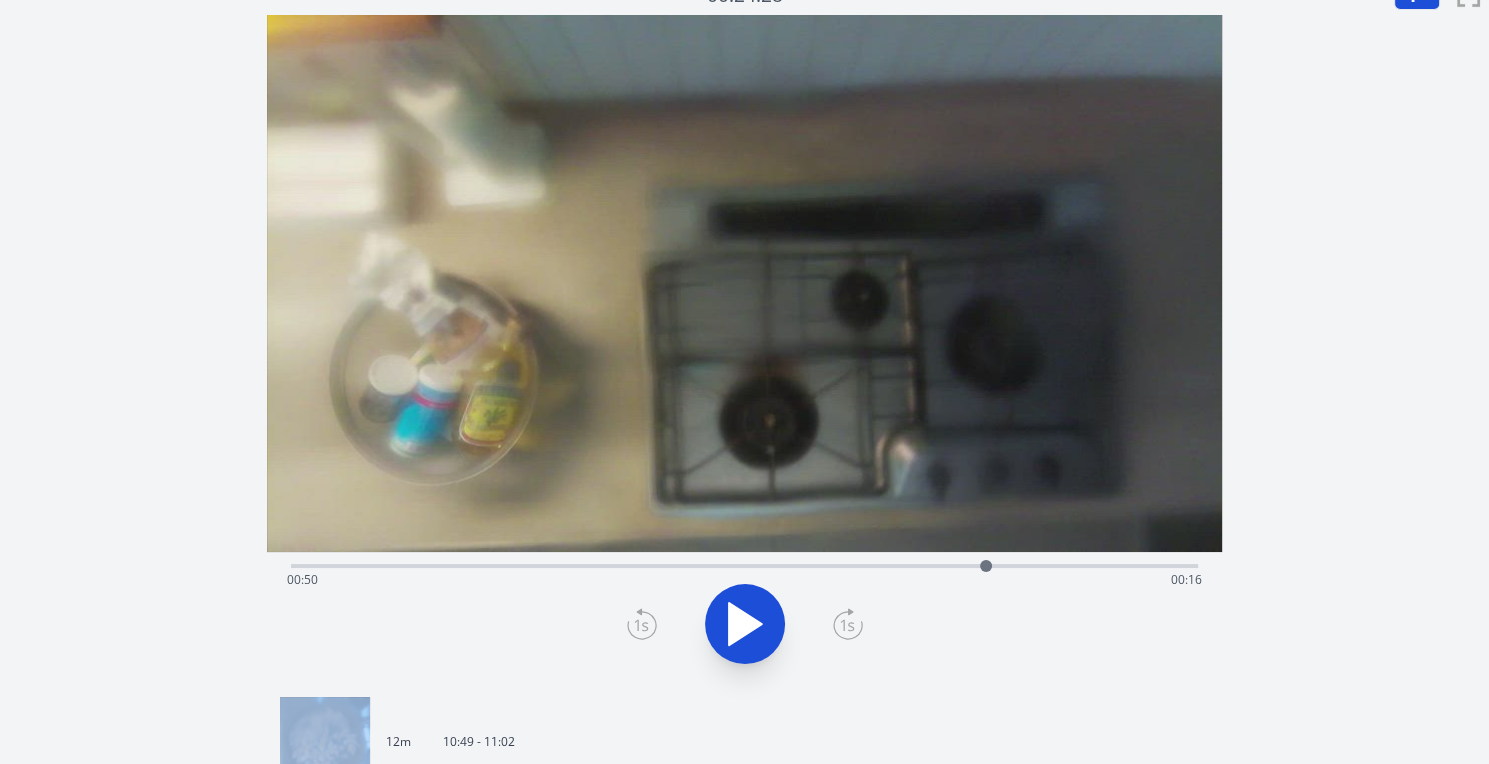 click 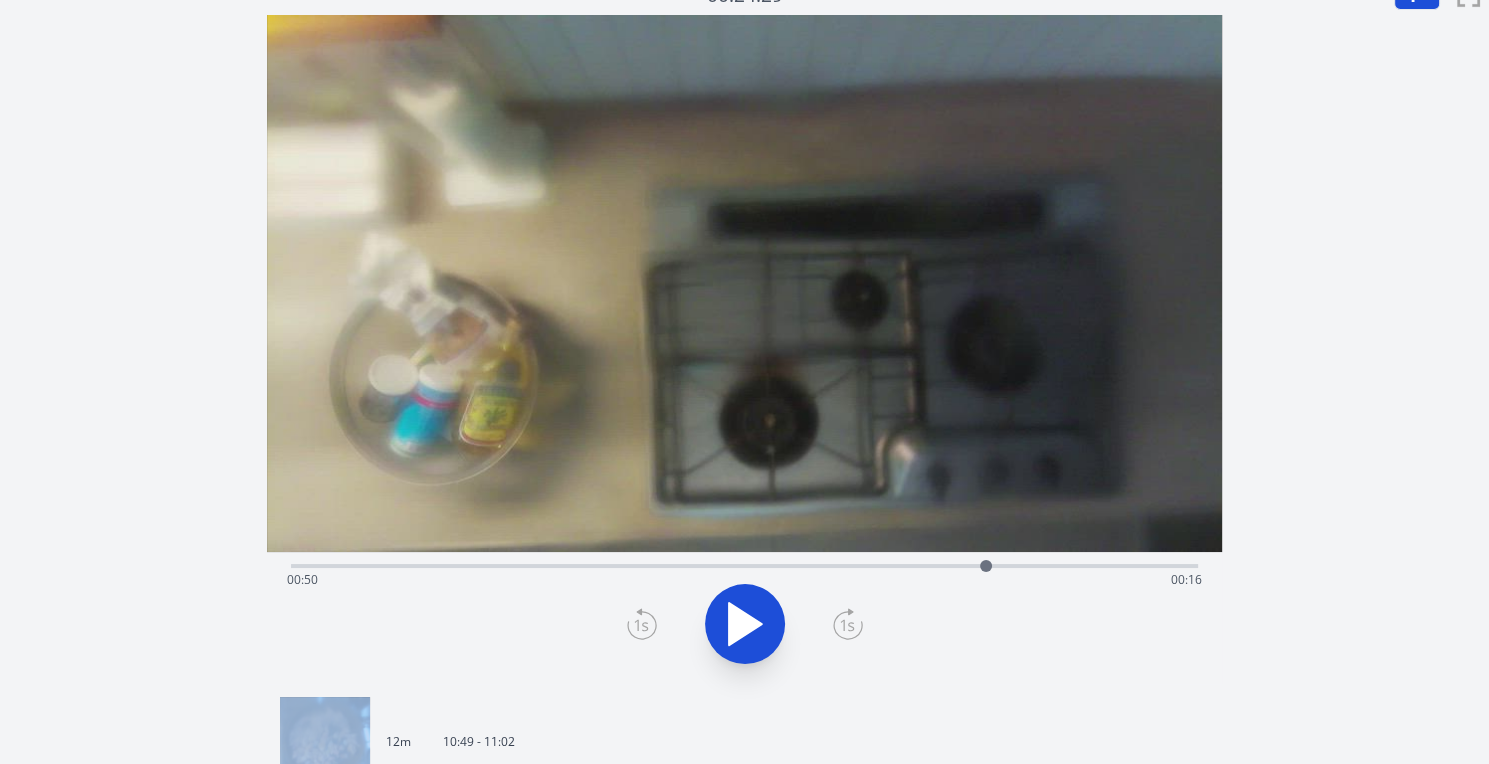 click 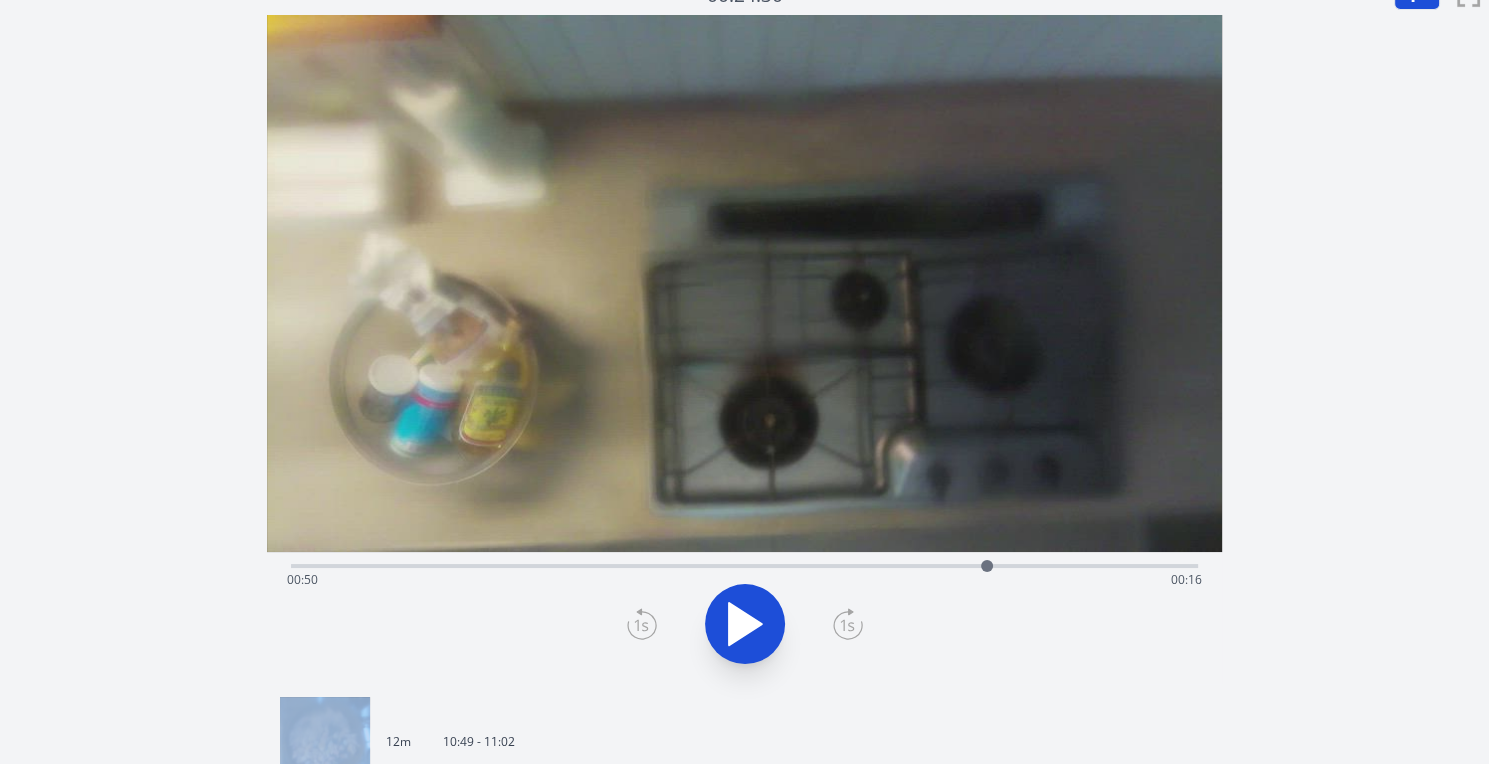 click 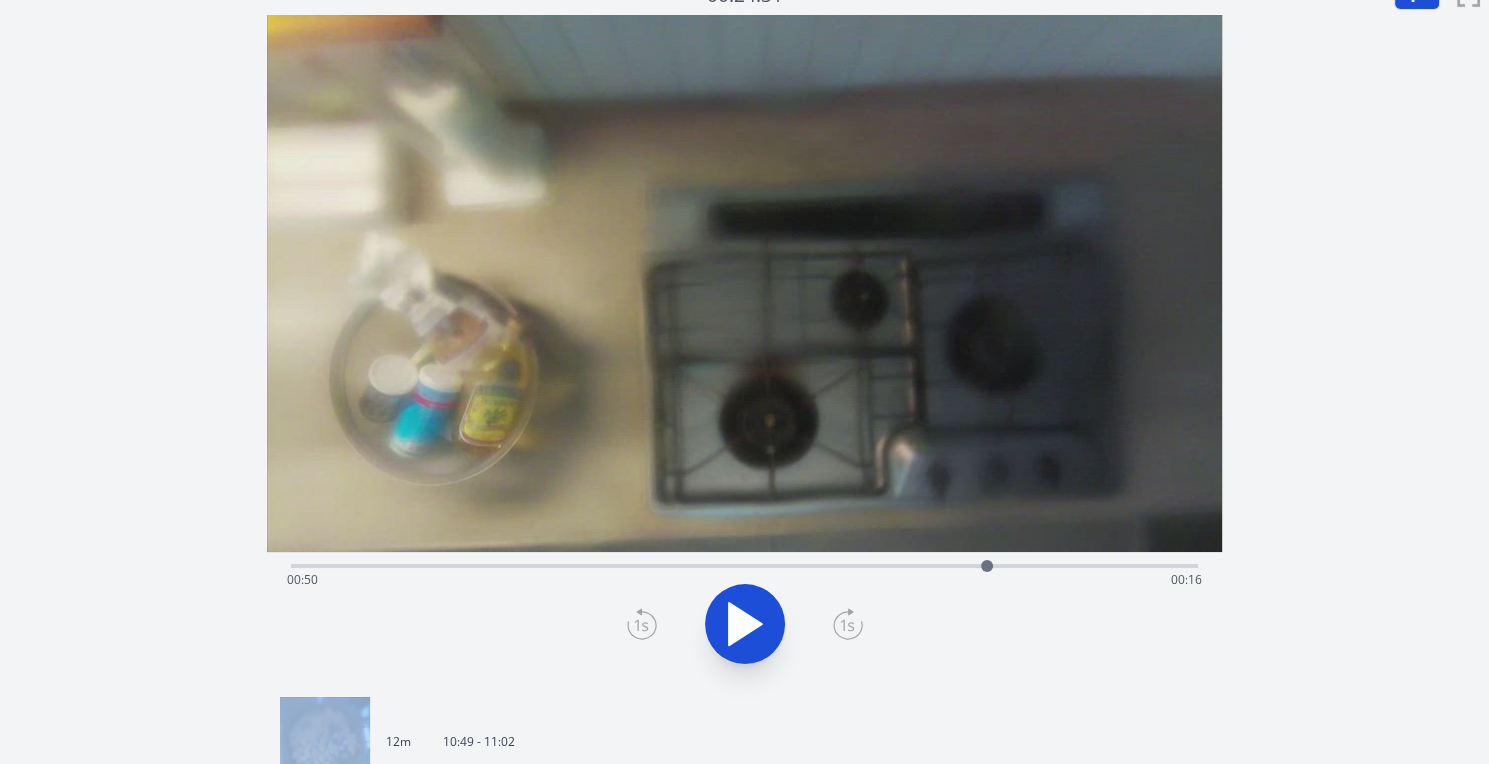 click 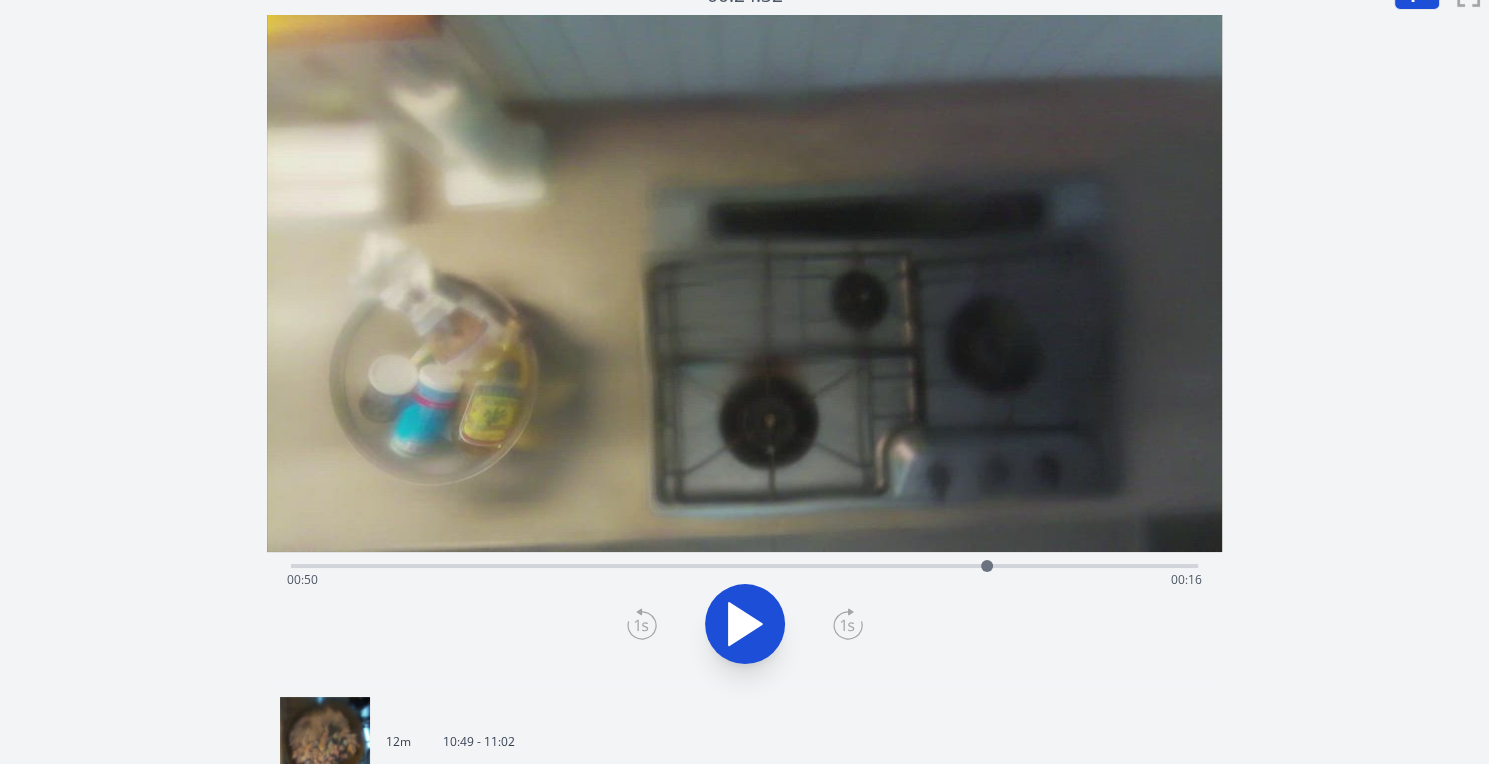 click 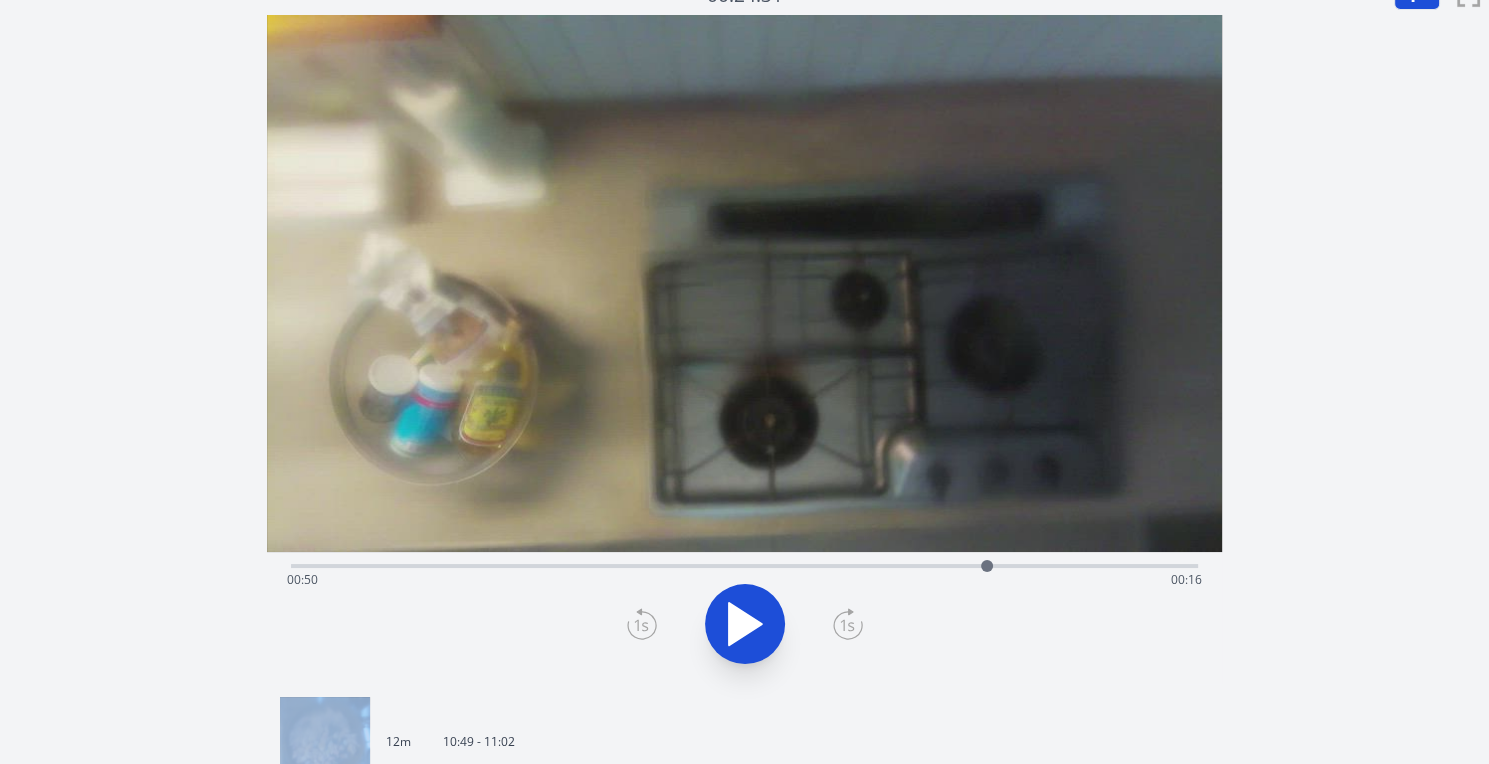 click 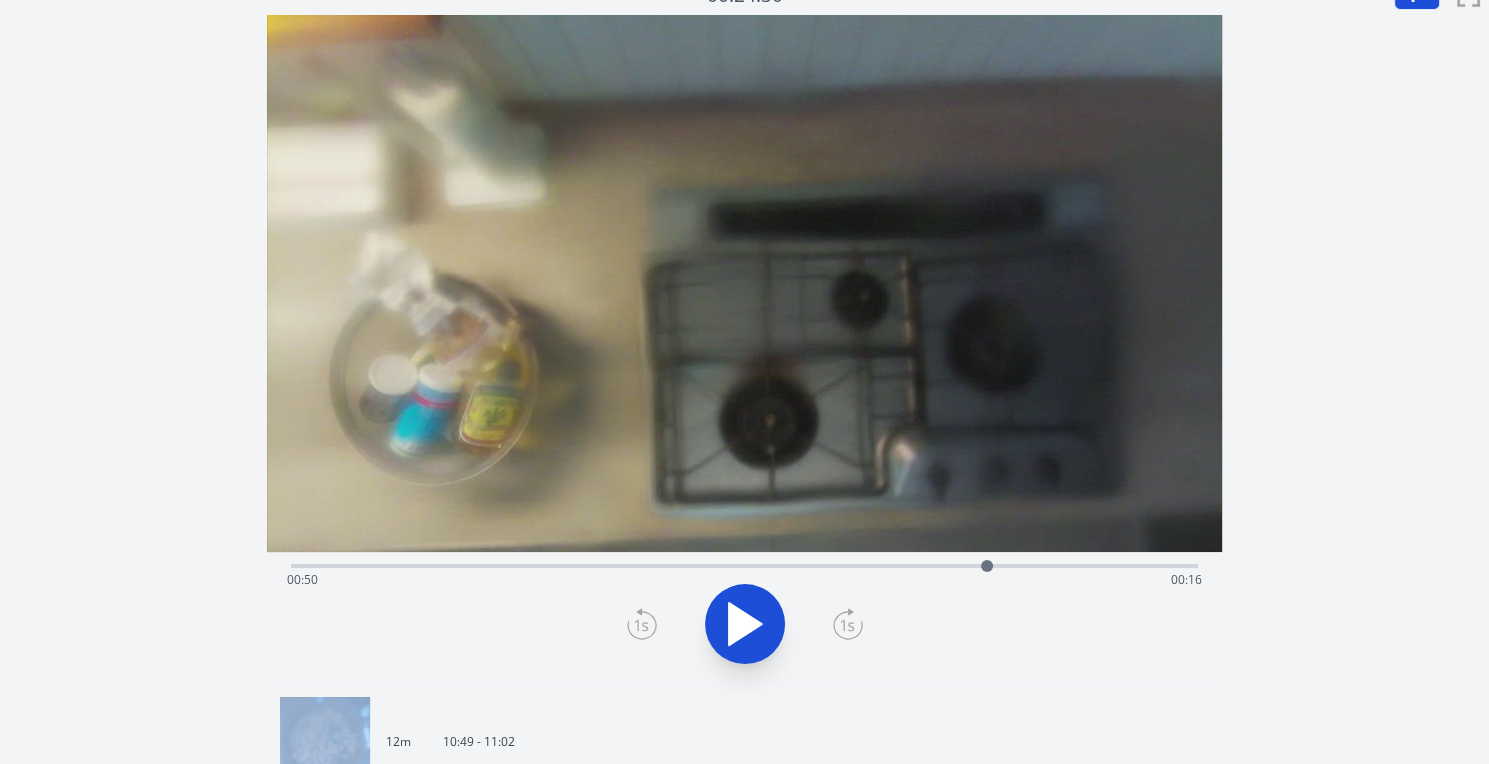 click 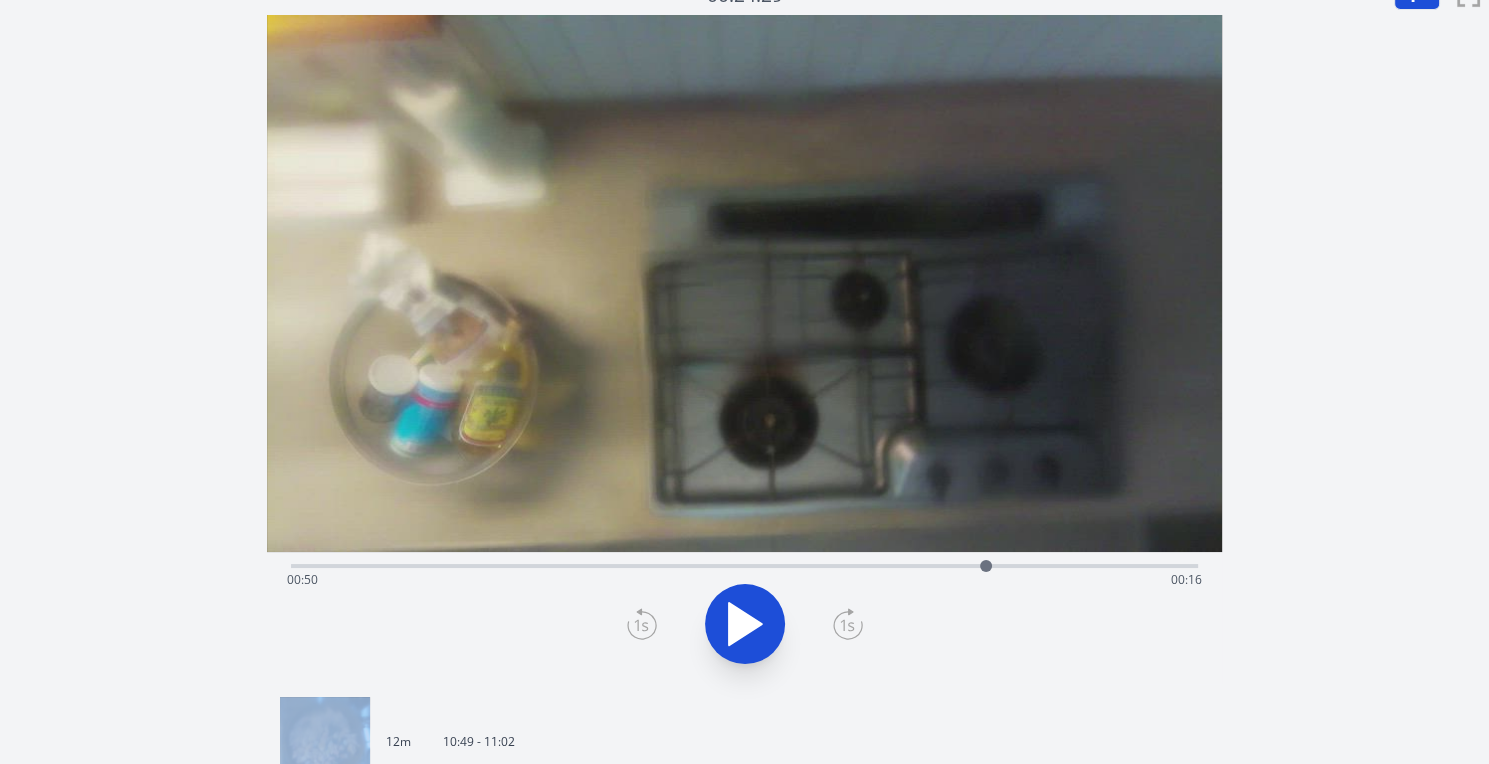click 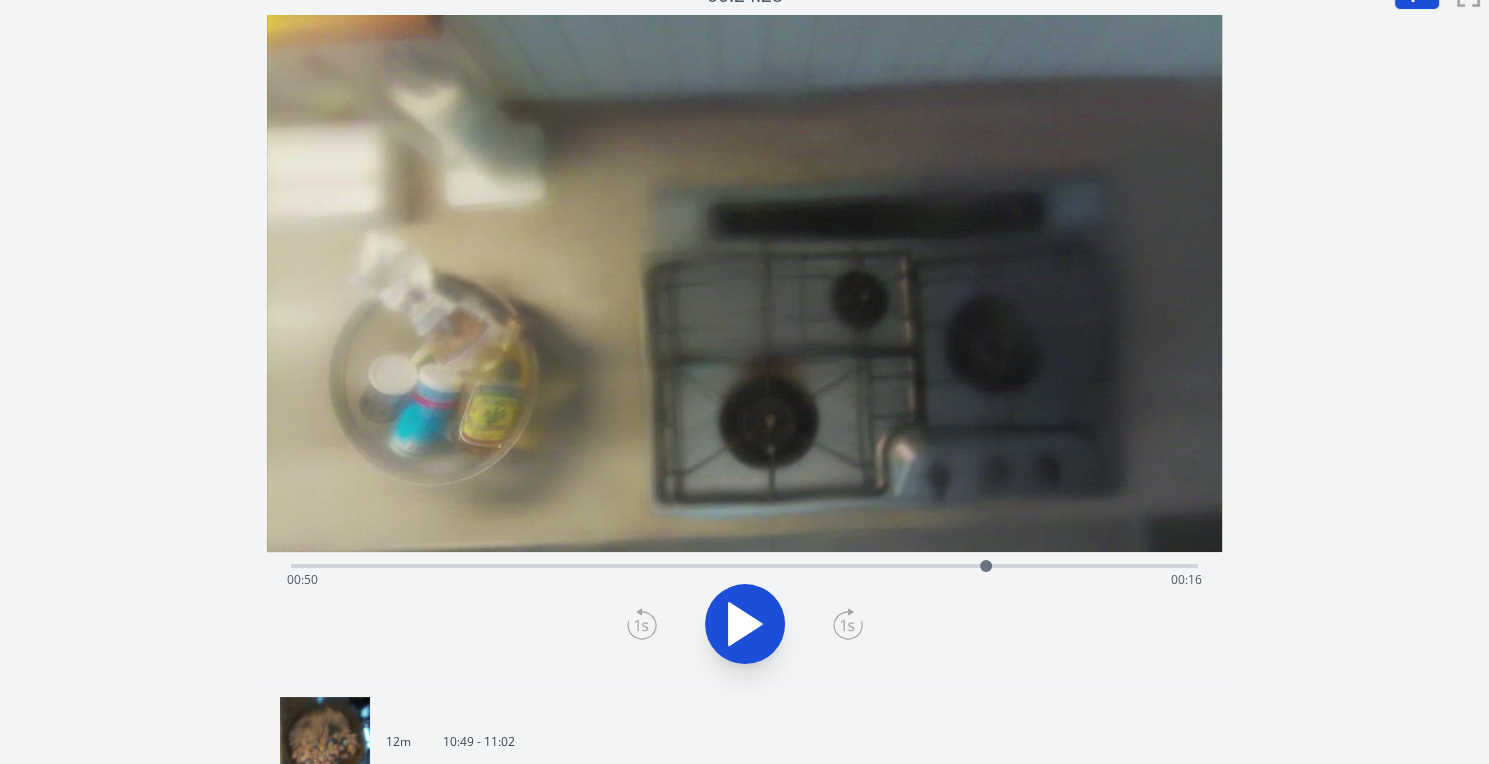 click 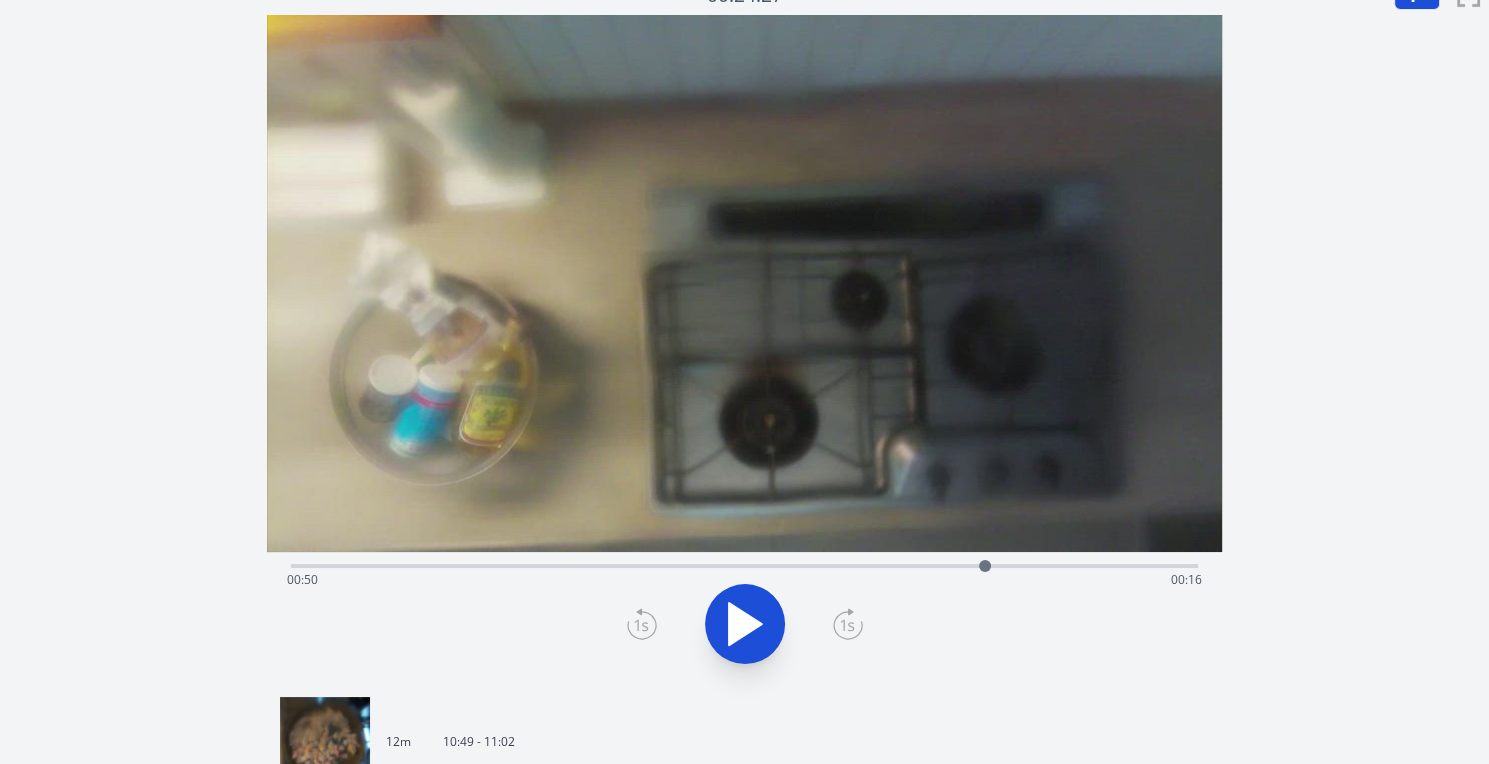 click 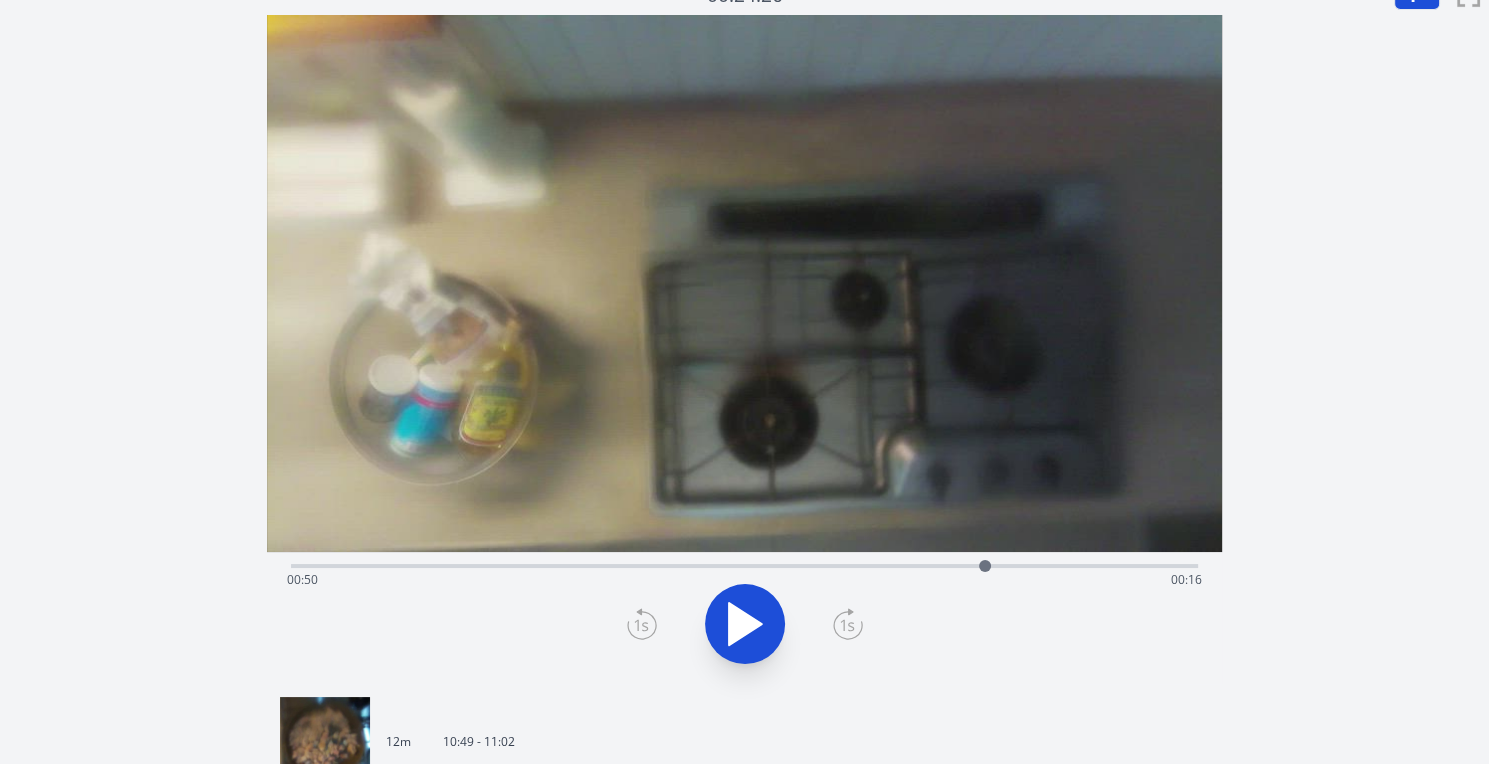 click 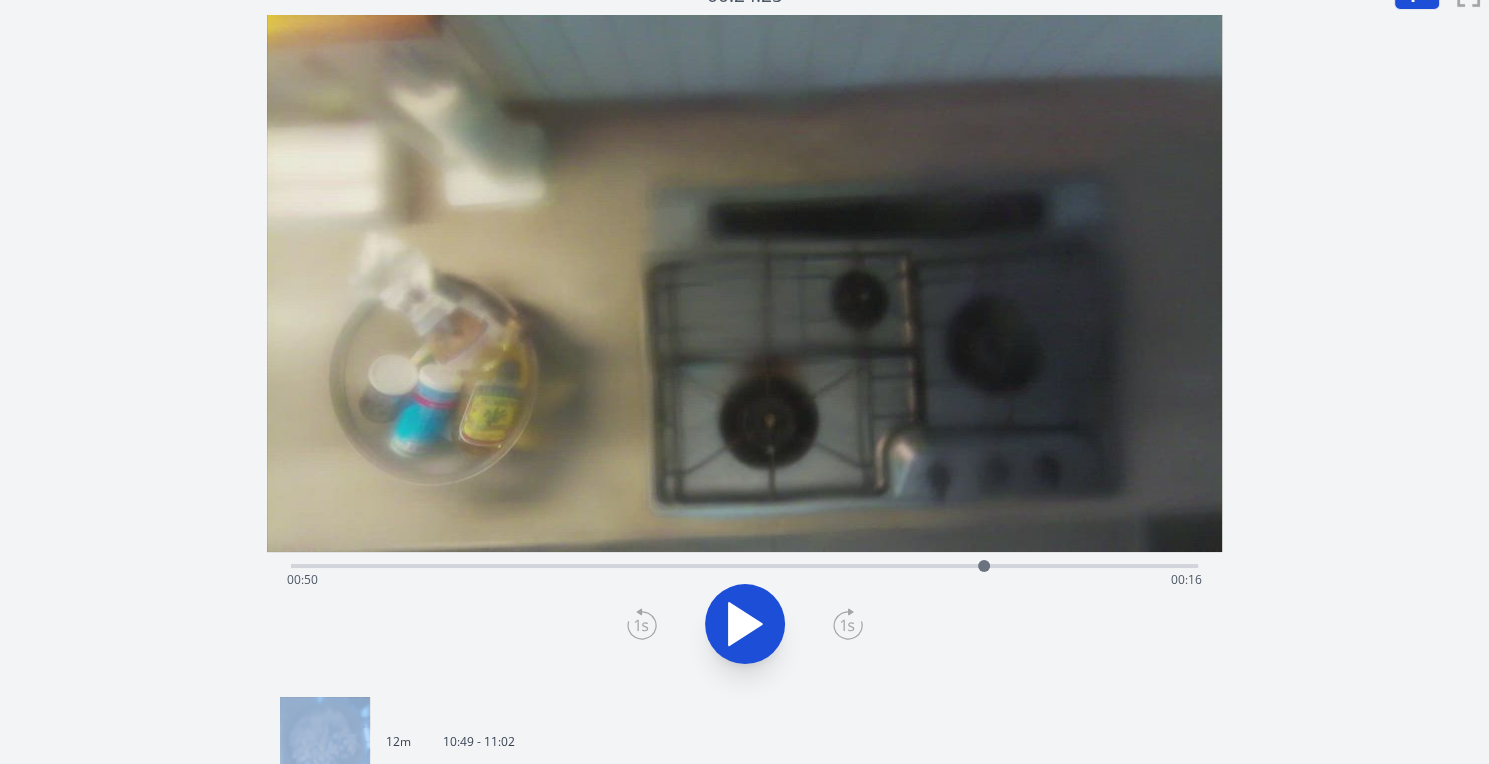 click 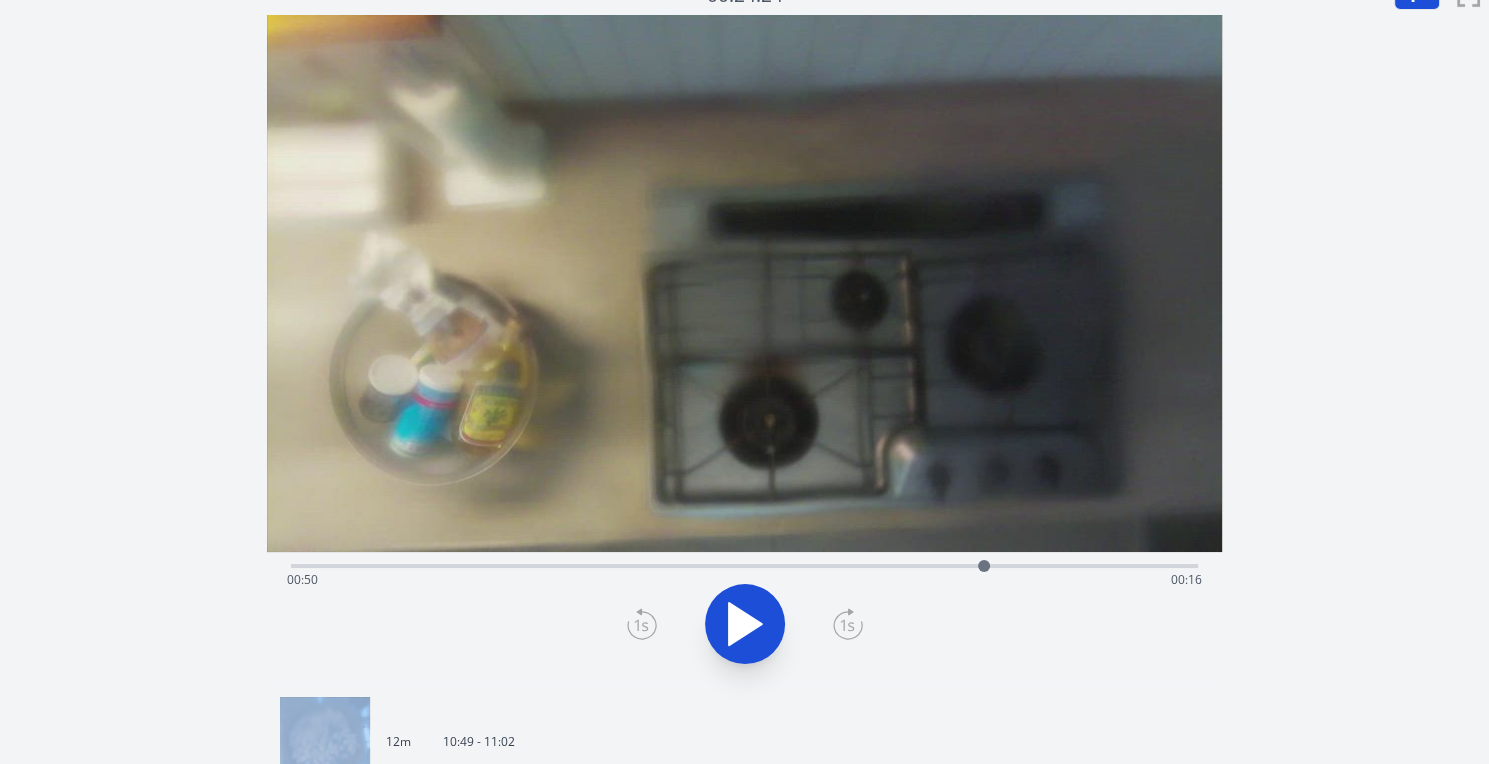 click 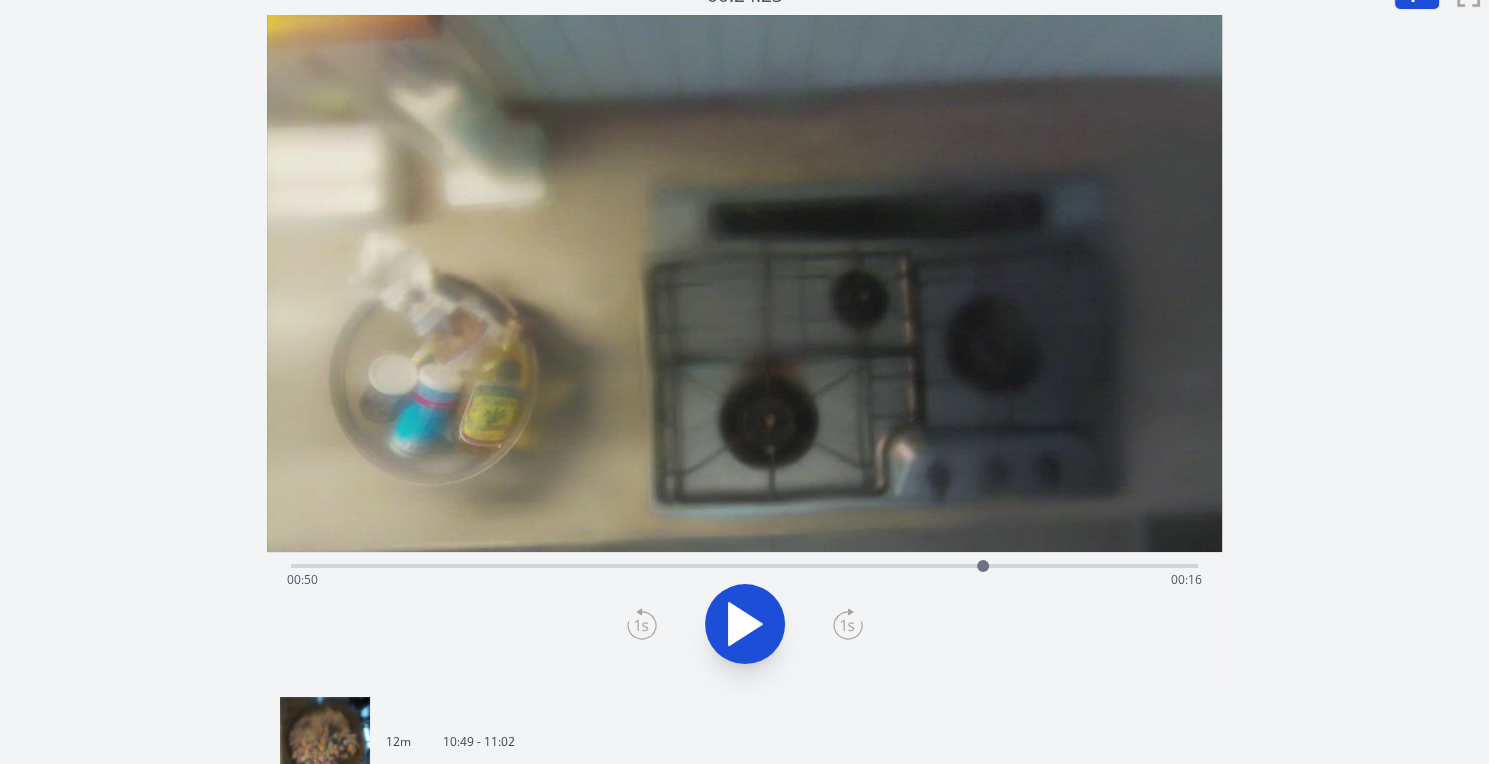 click 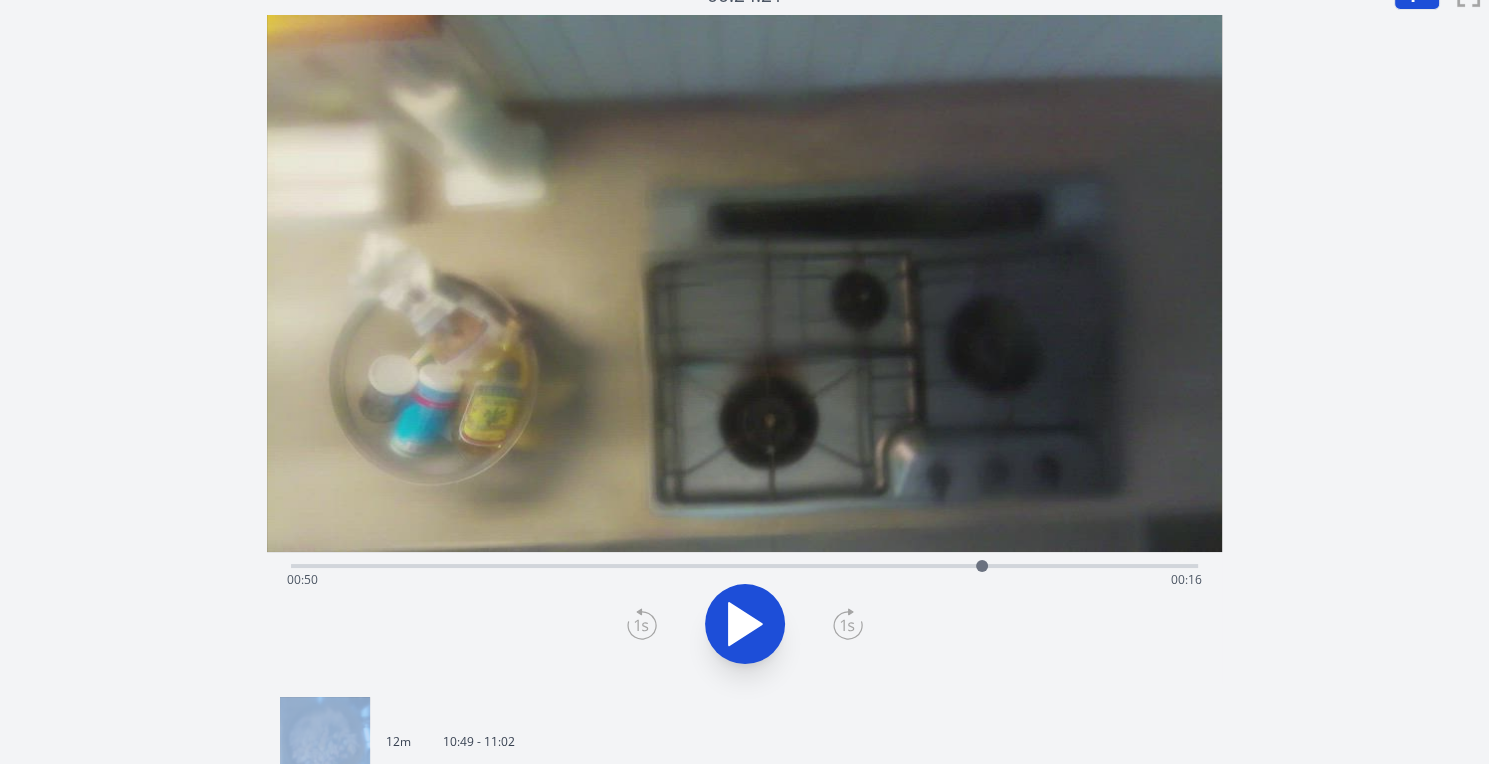 click 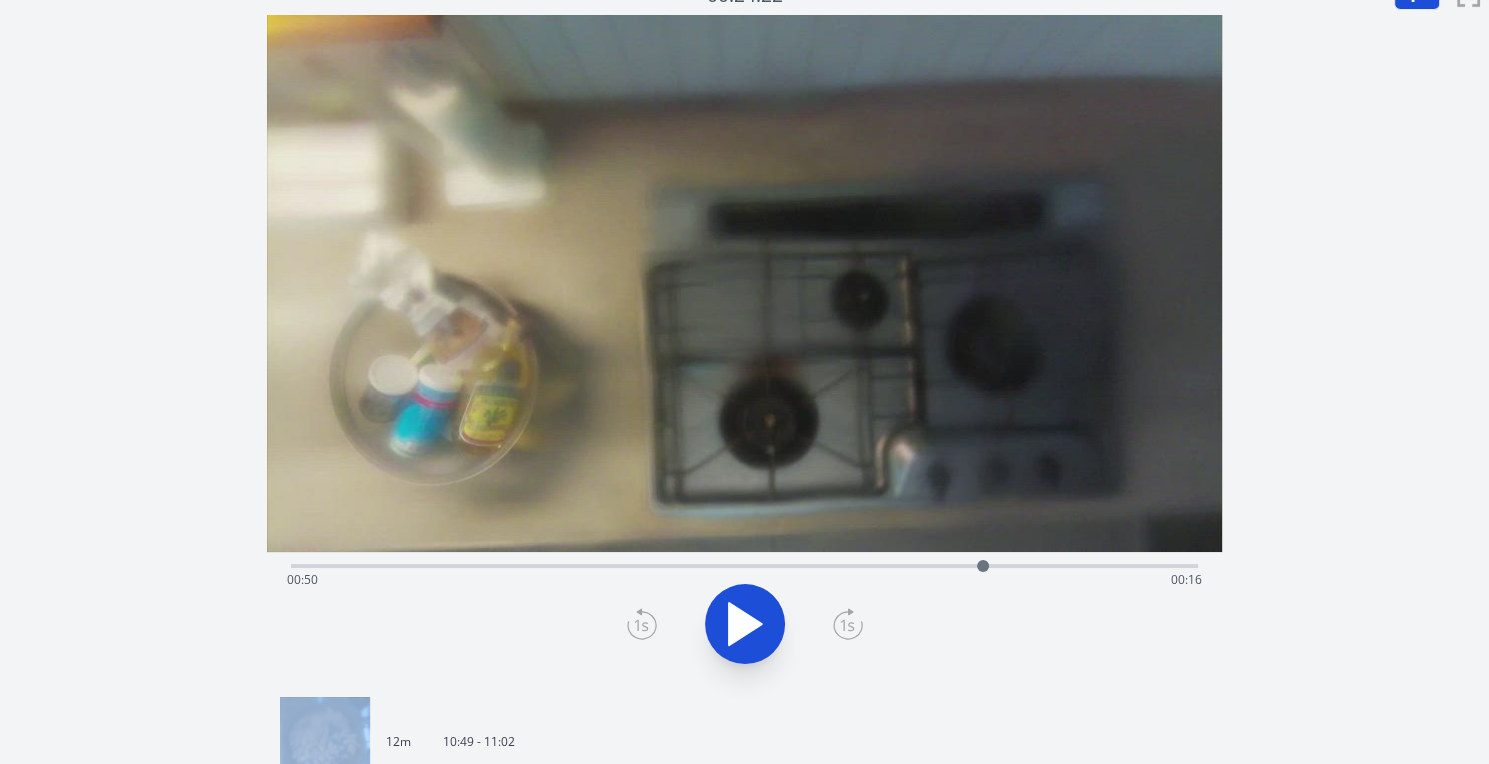 click 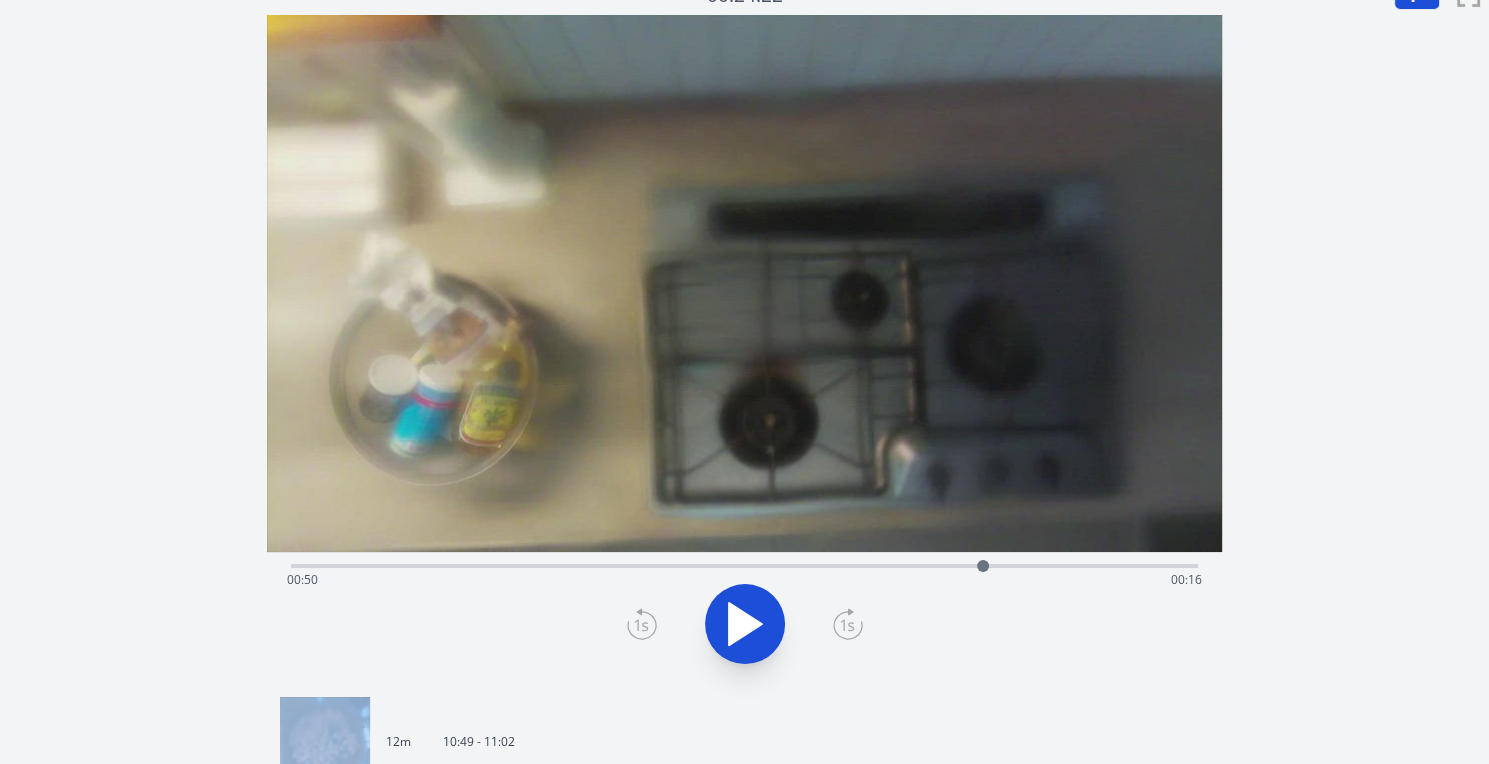 click 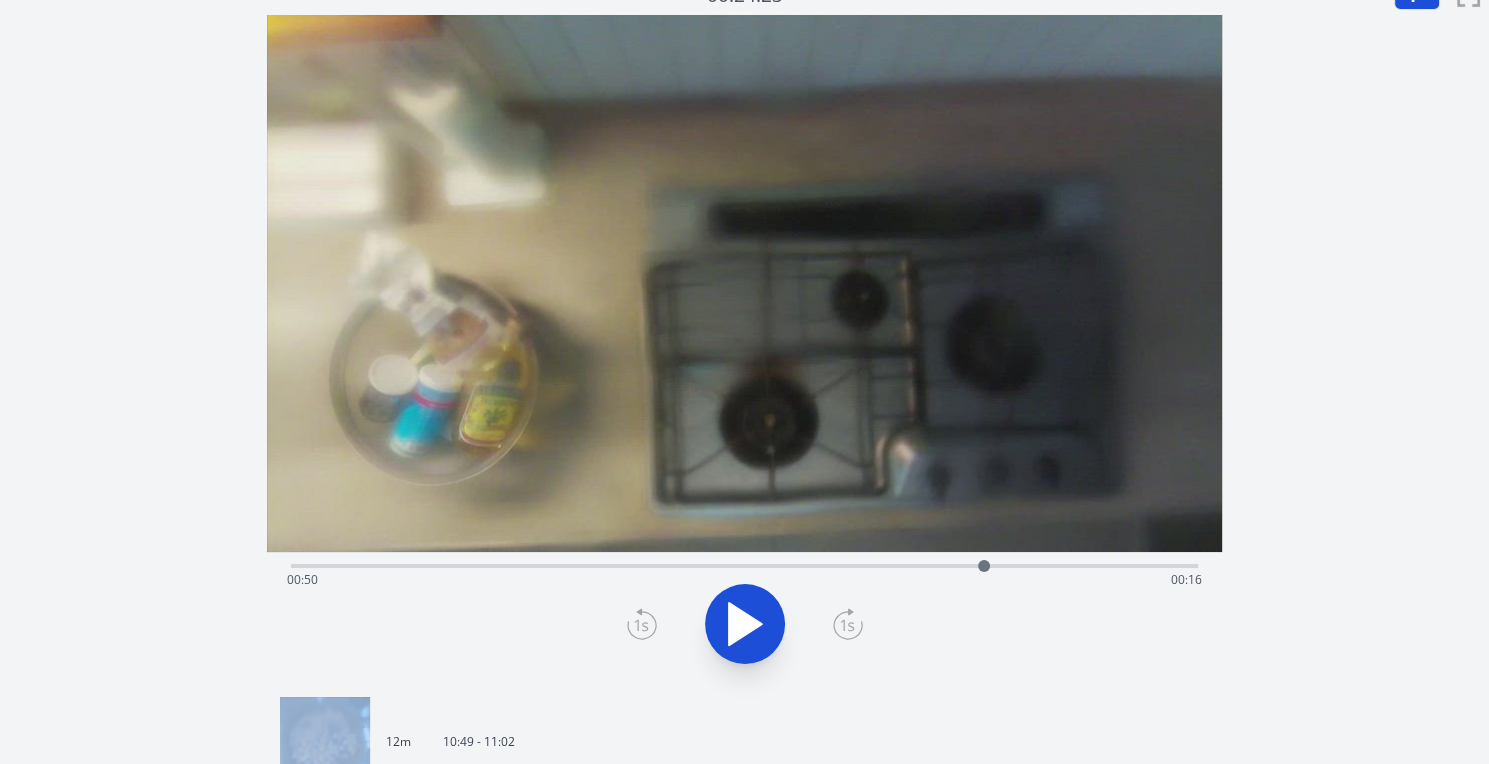 click 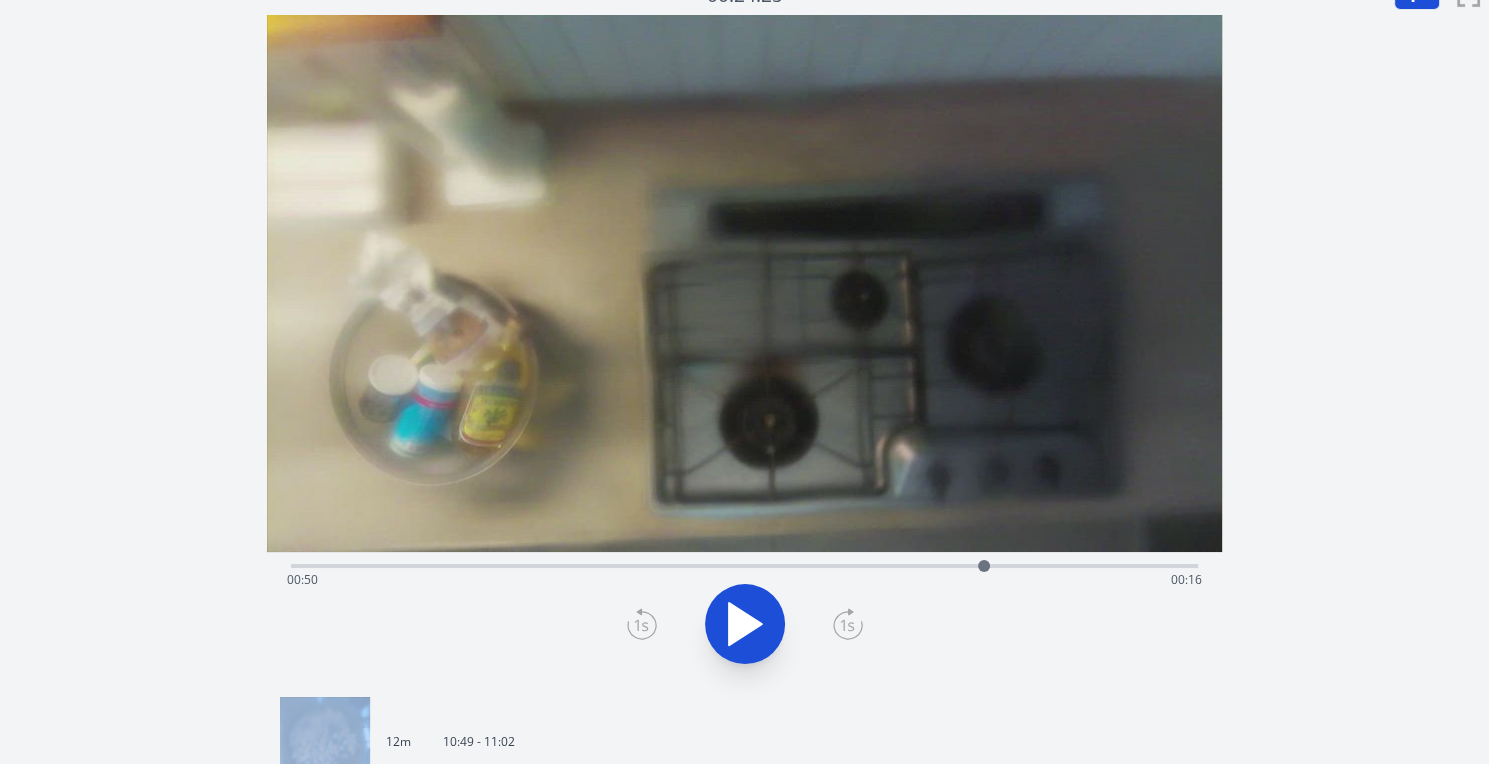 click 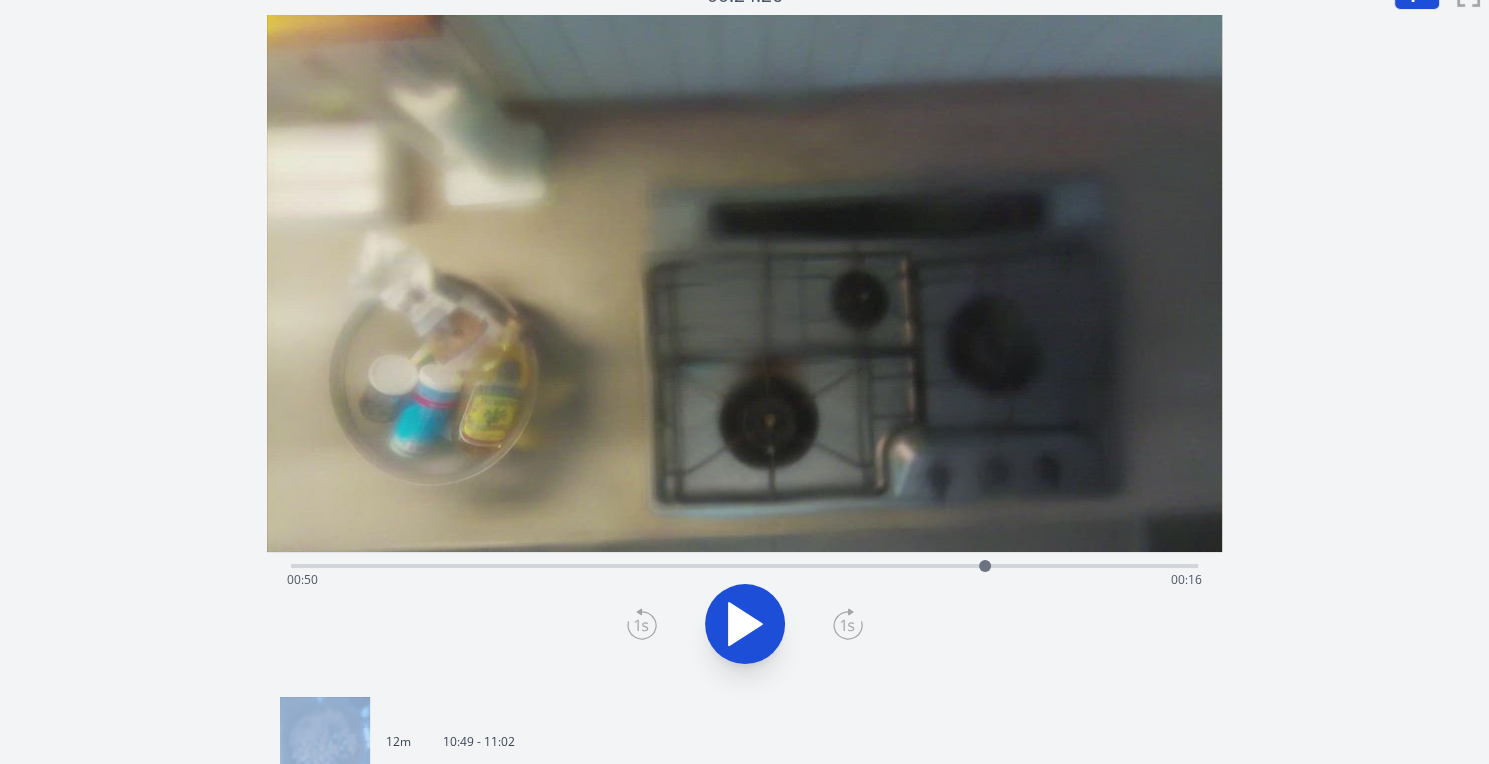 click 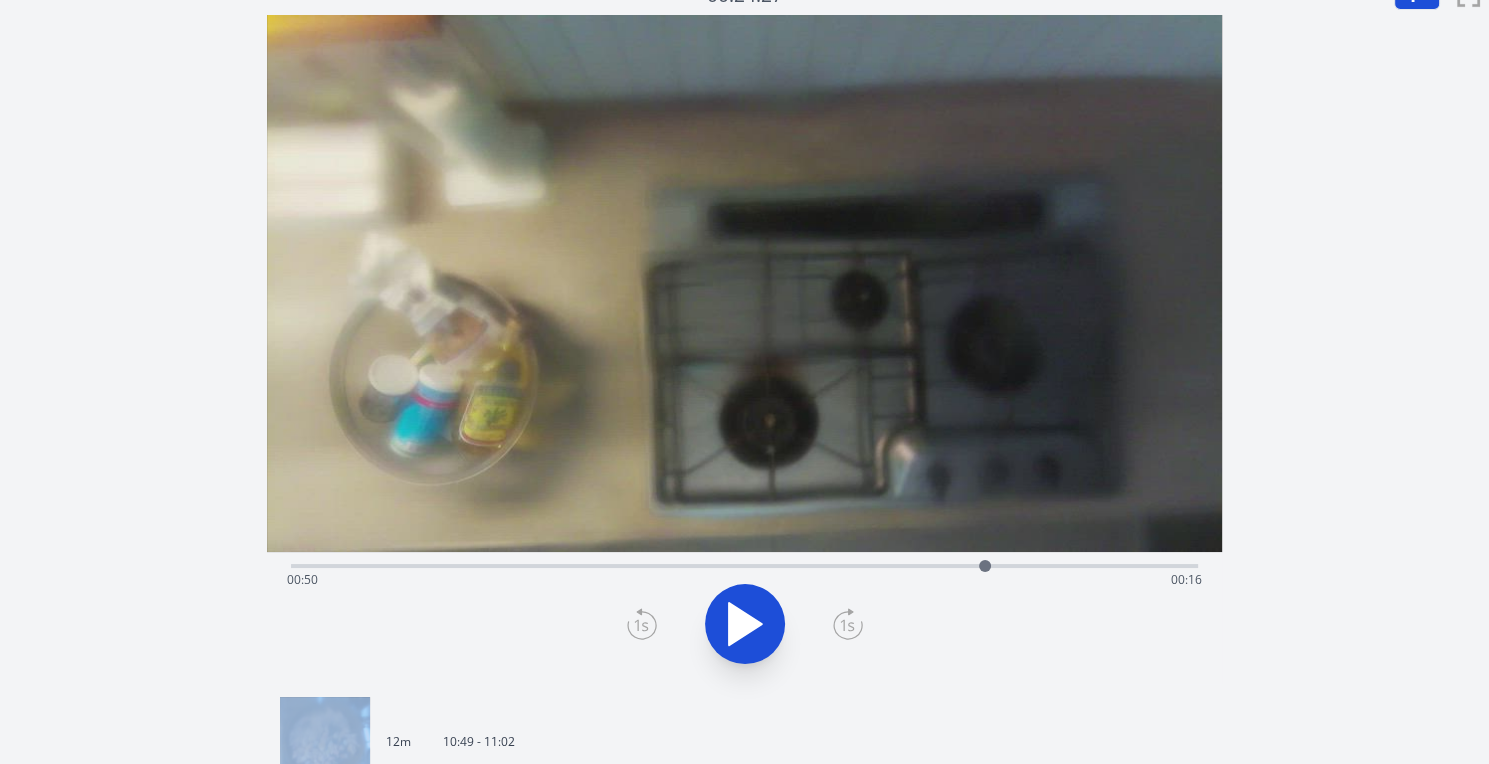 click 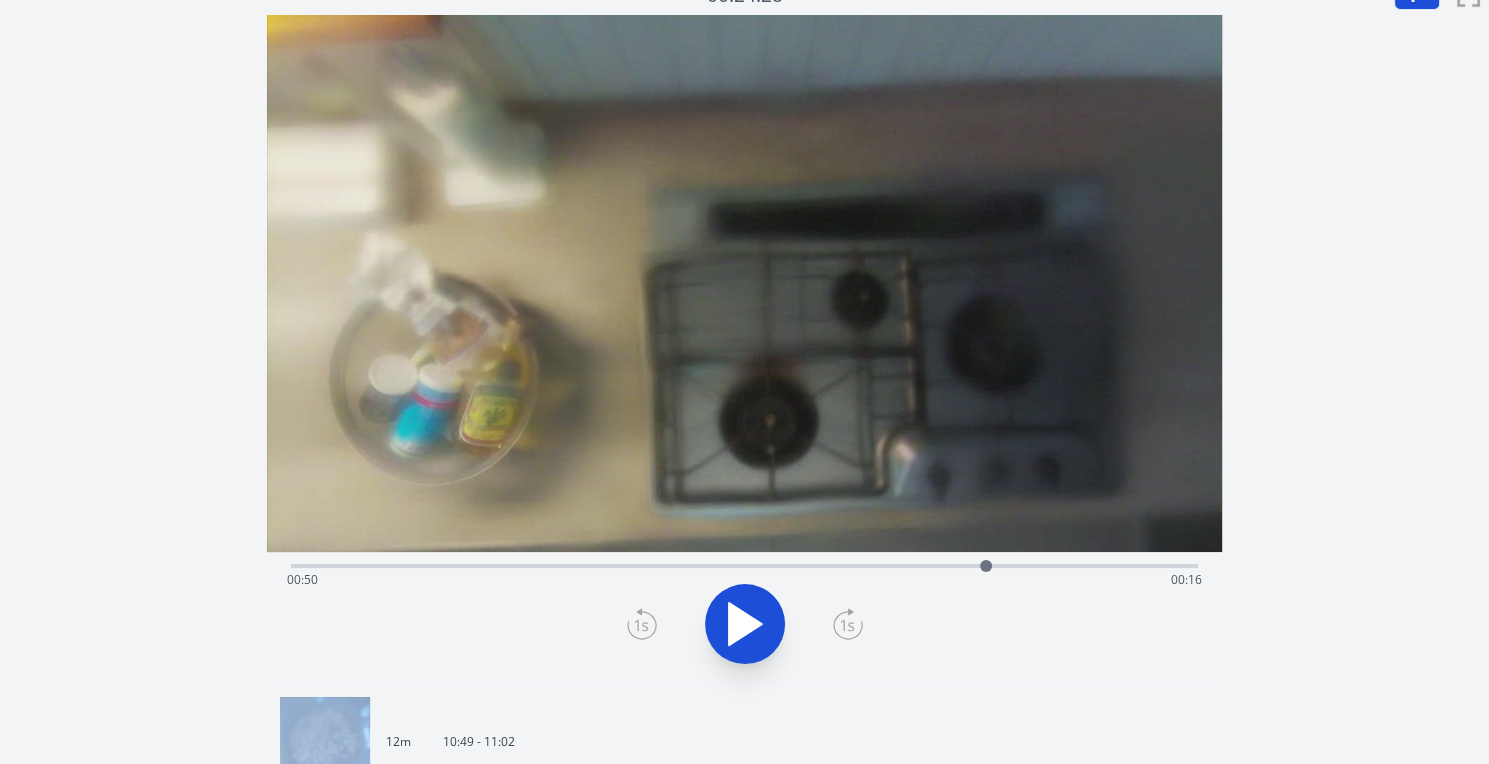 click 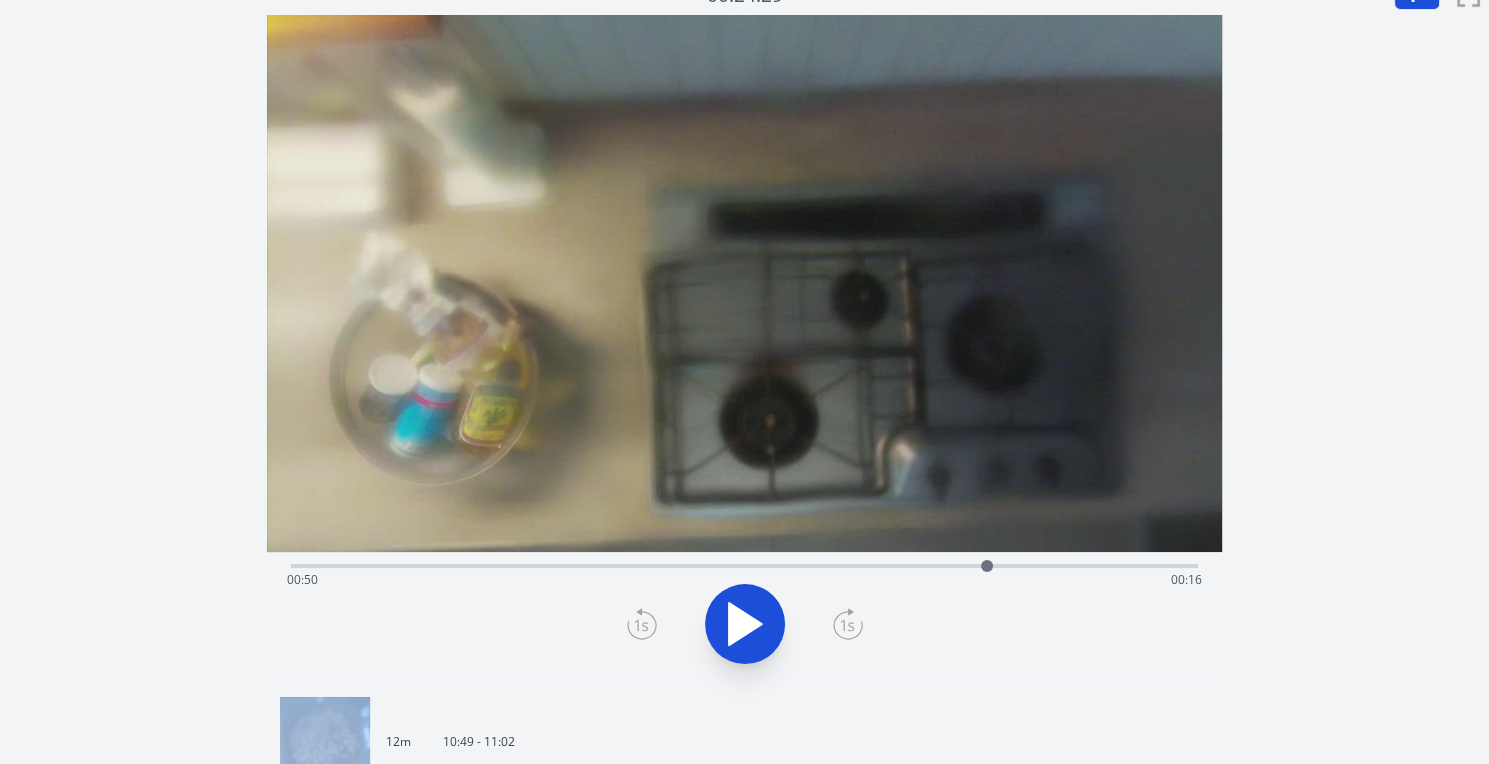 click 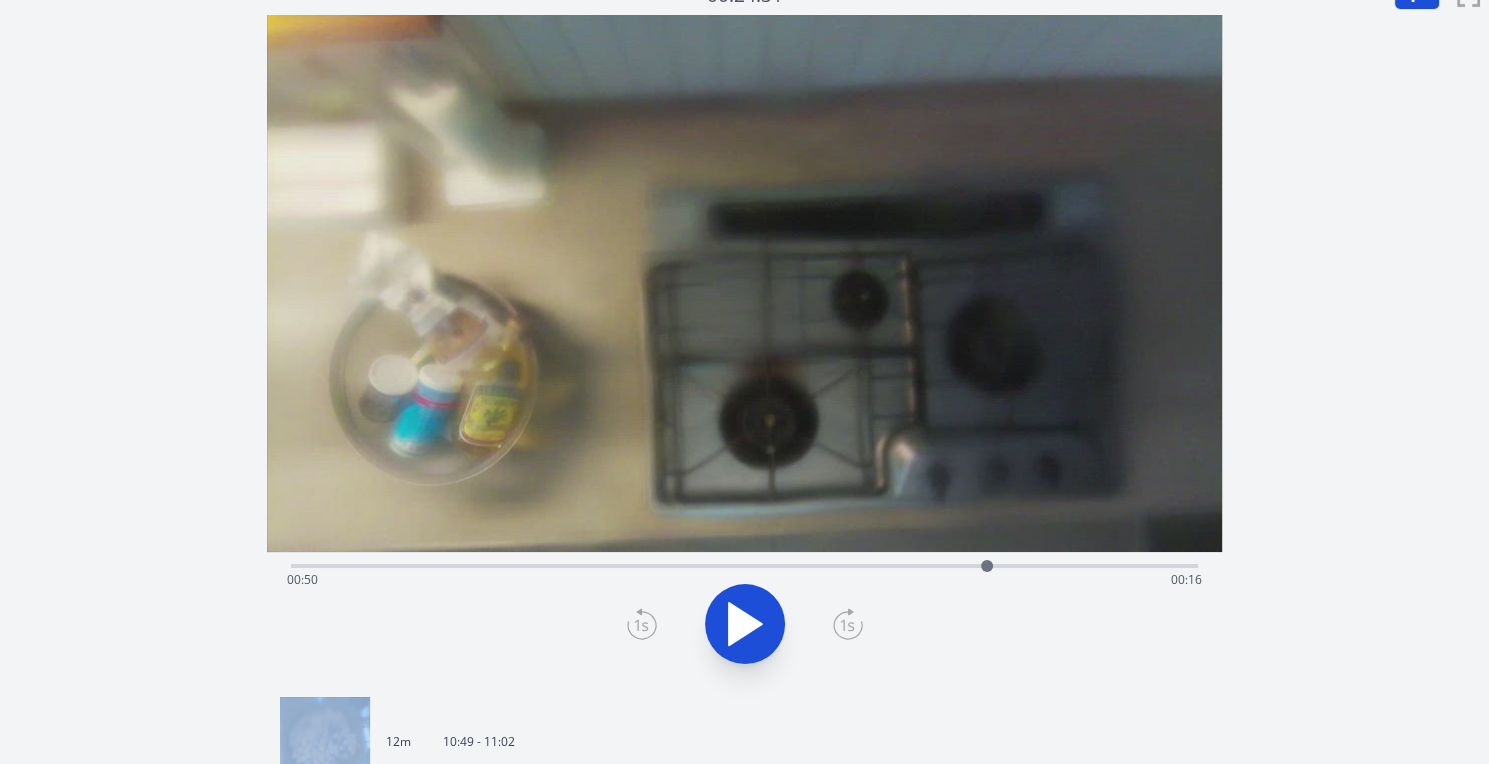 click 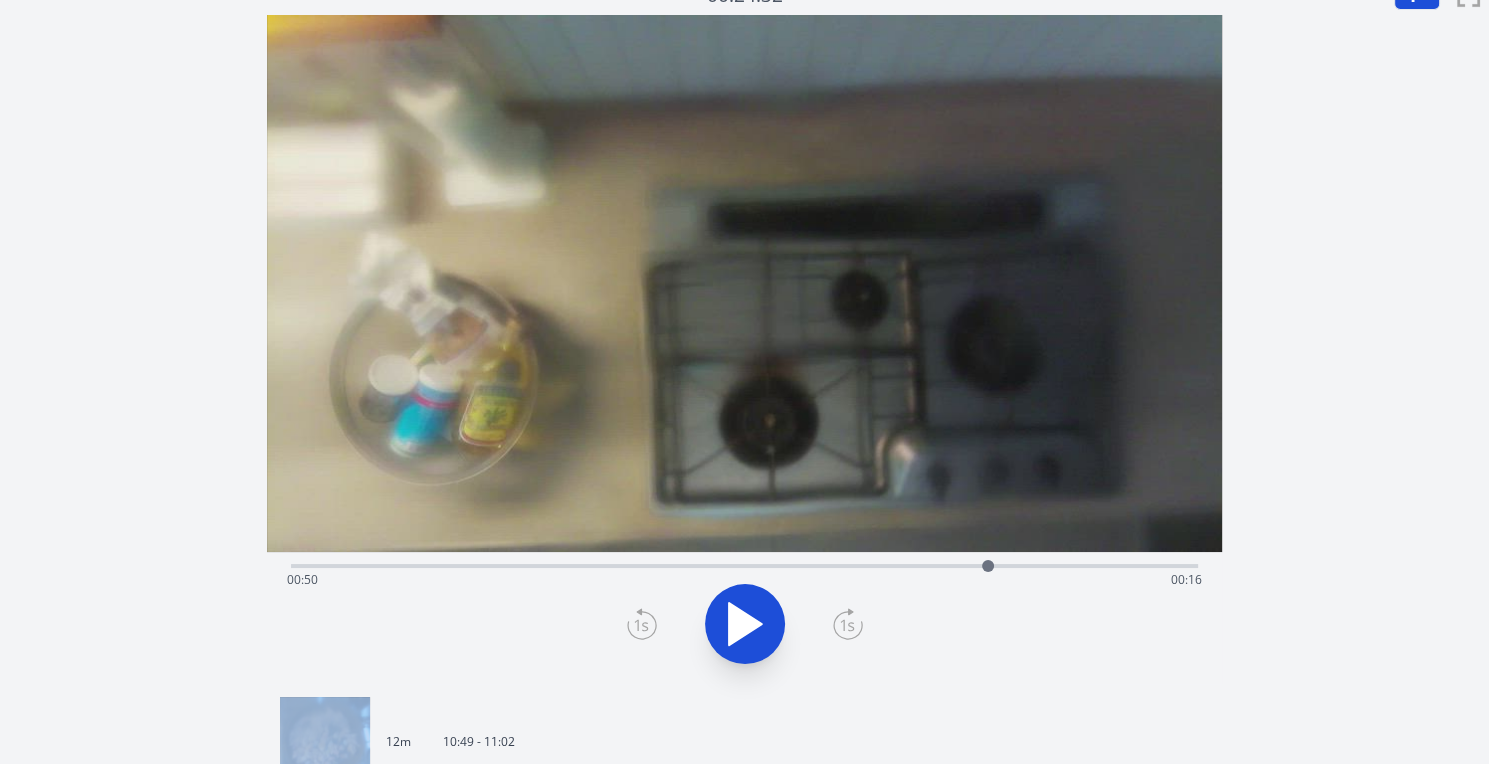 click 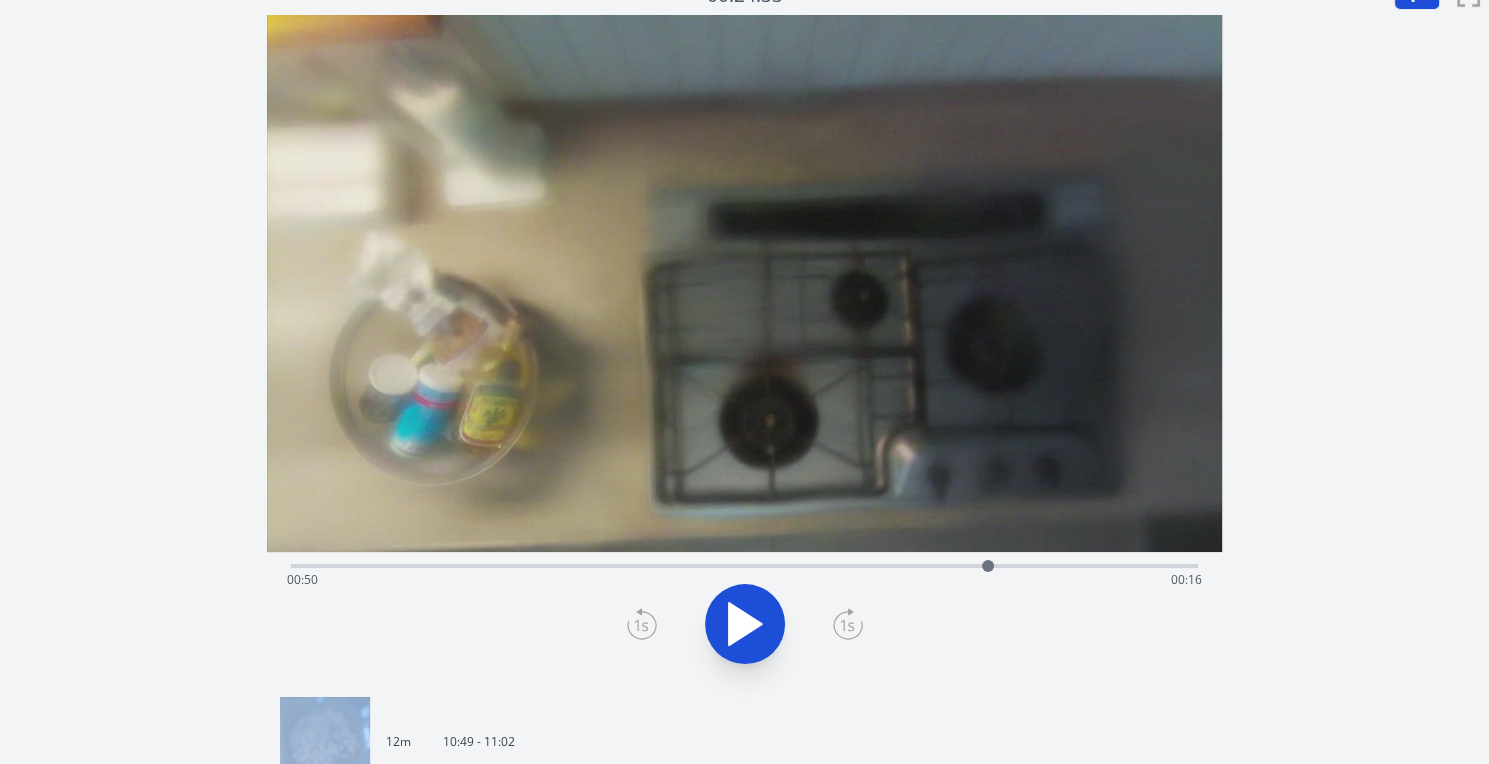 click 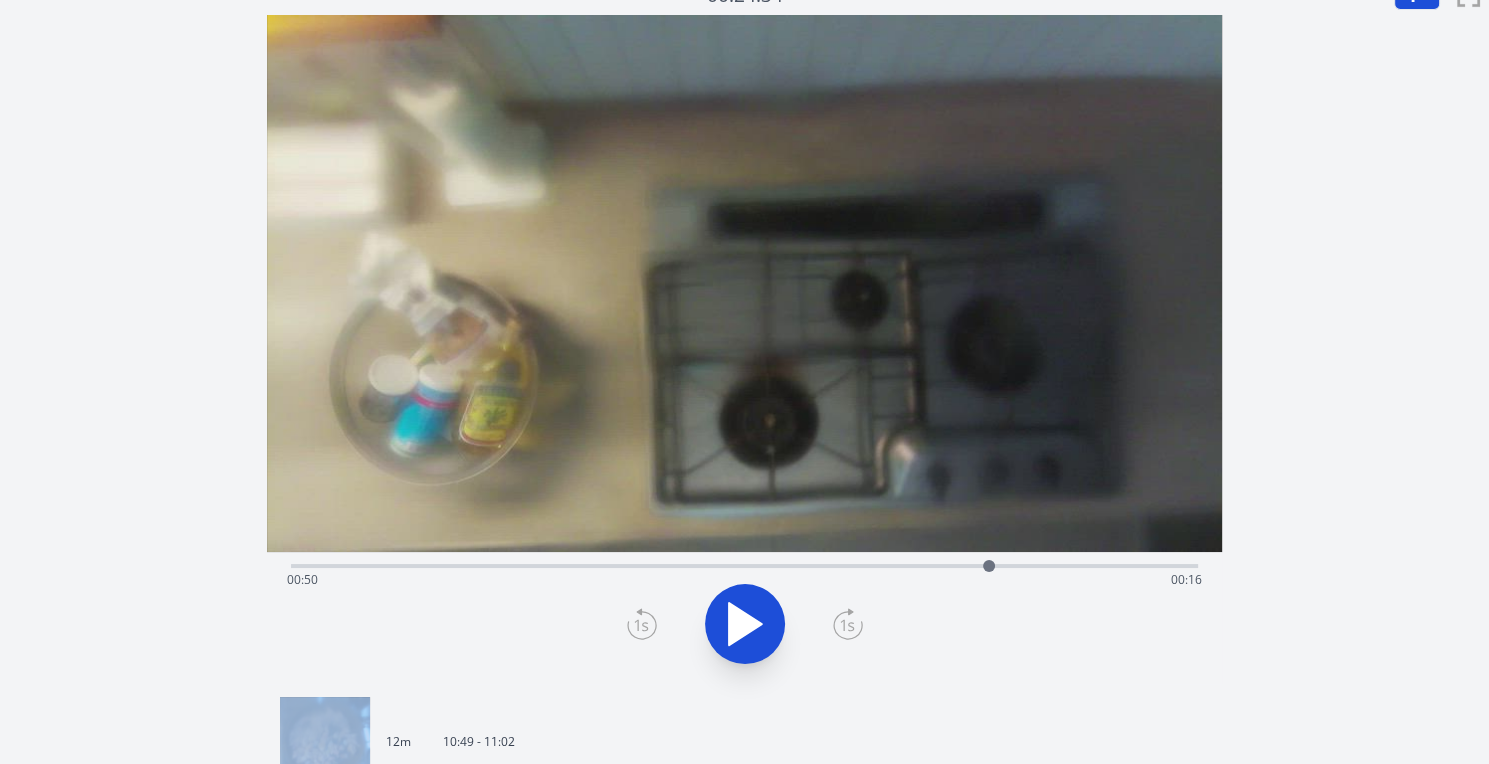 click 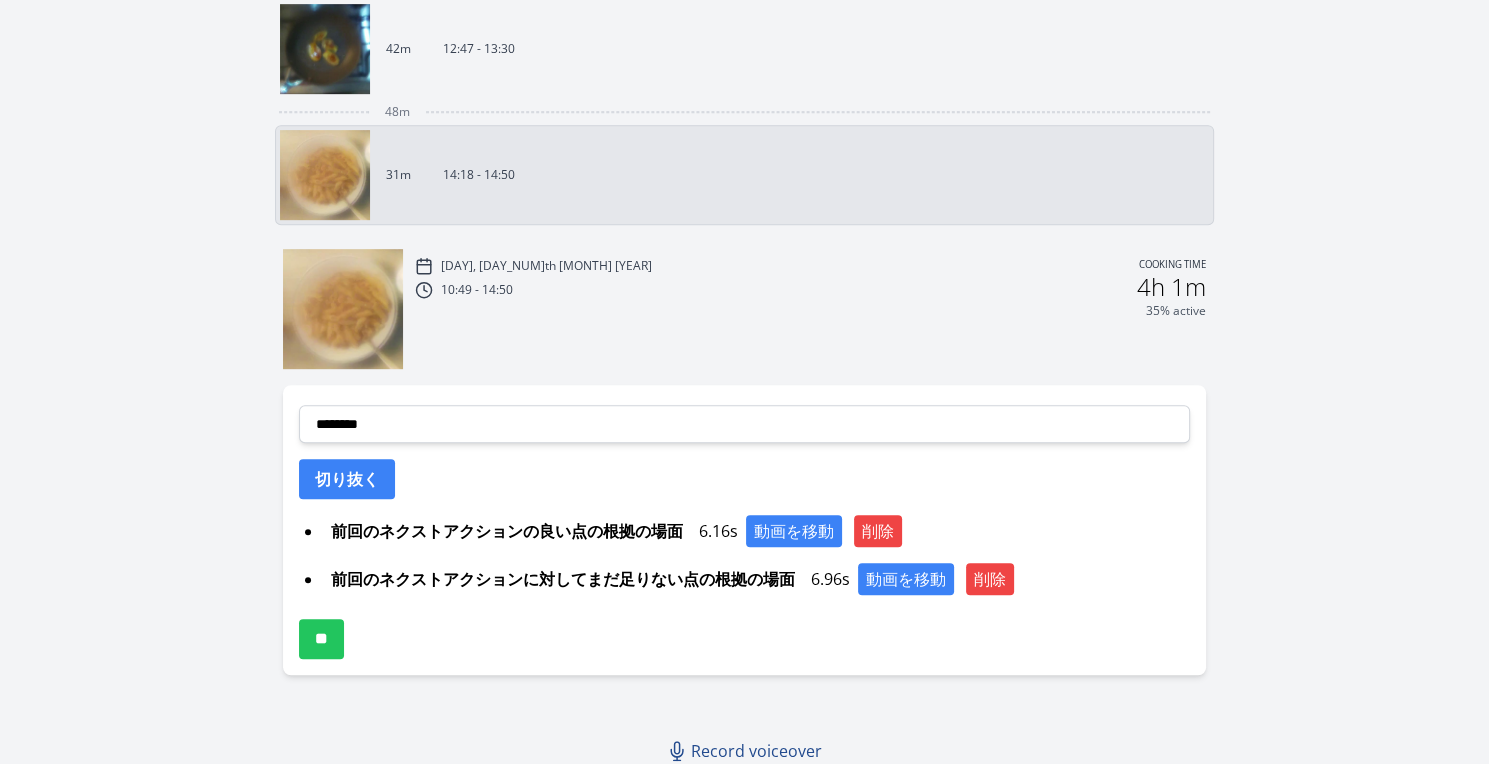 scroll, scrollTop: 973, scrollLeft: 0, axis: vertical 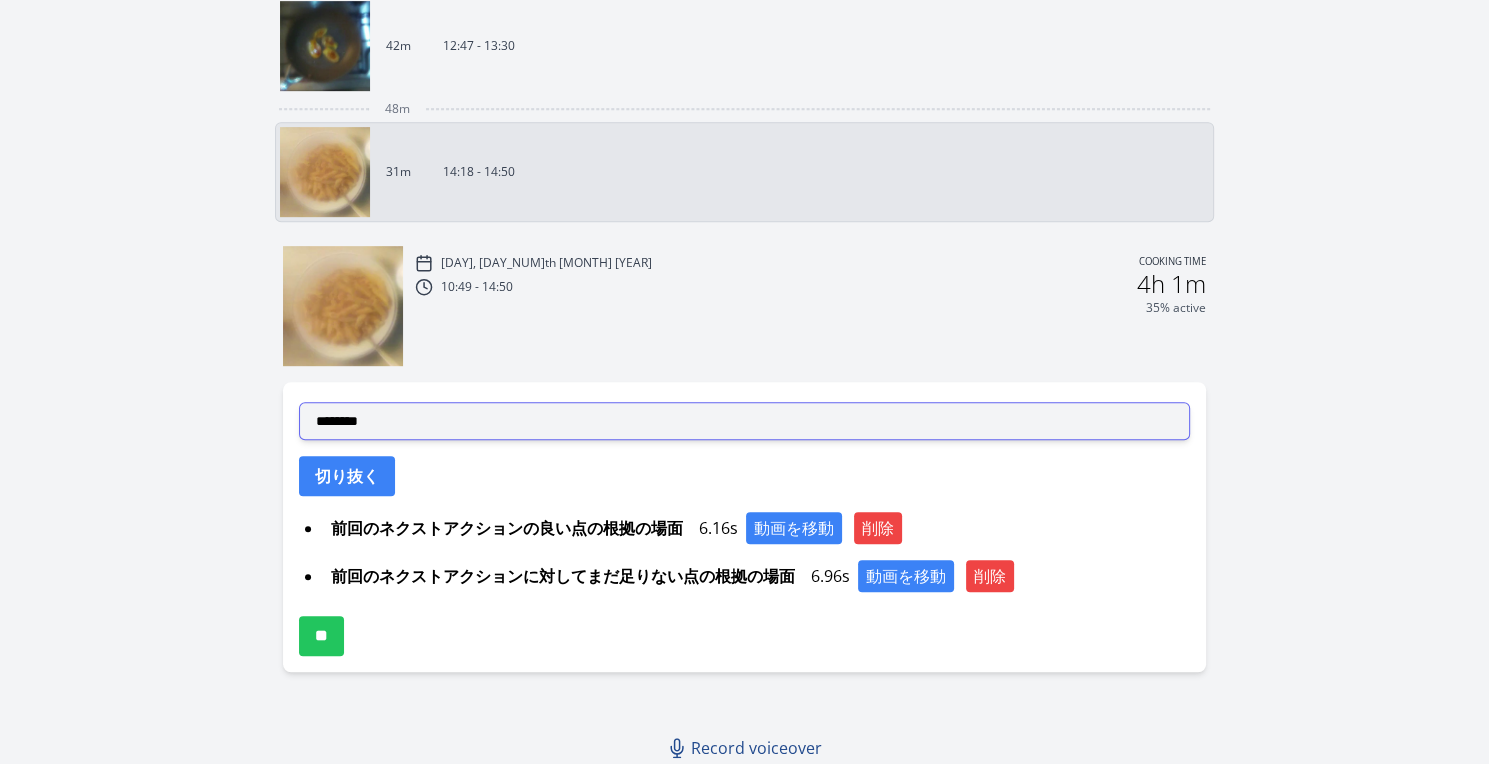 click on "**********" at bounding box center (744, 421) 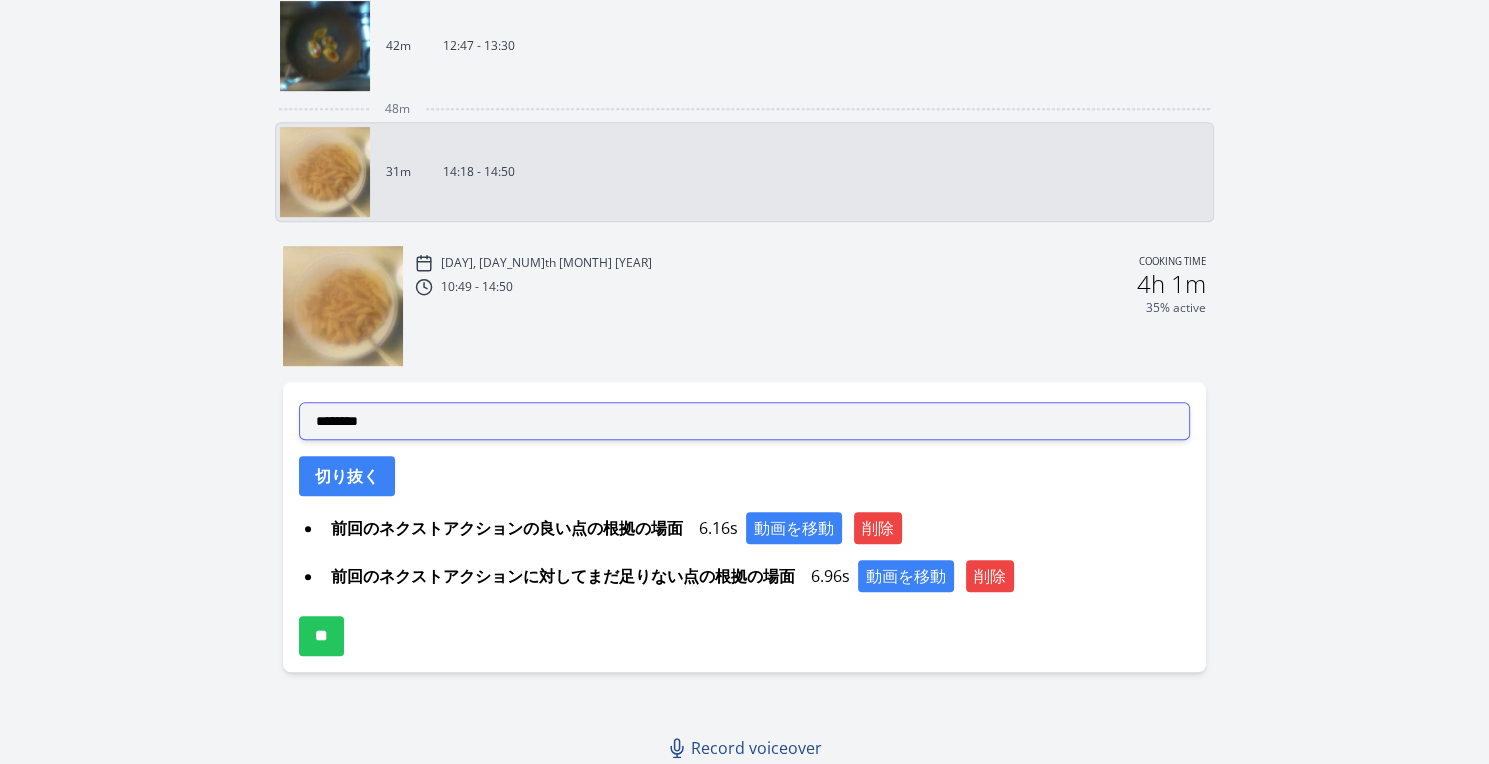 select on "**********" 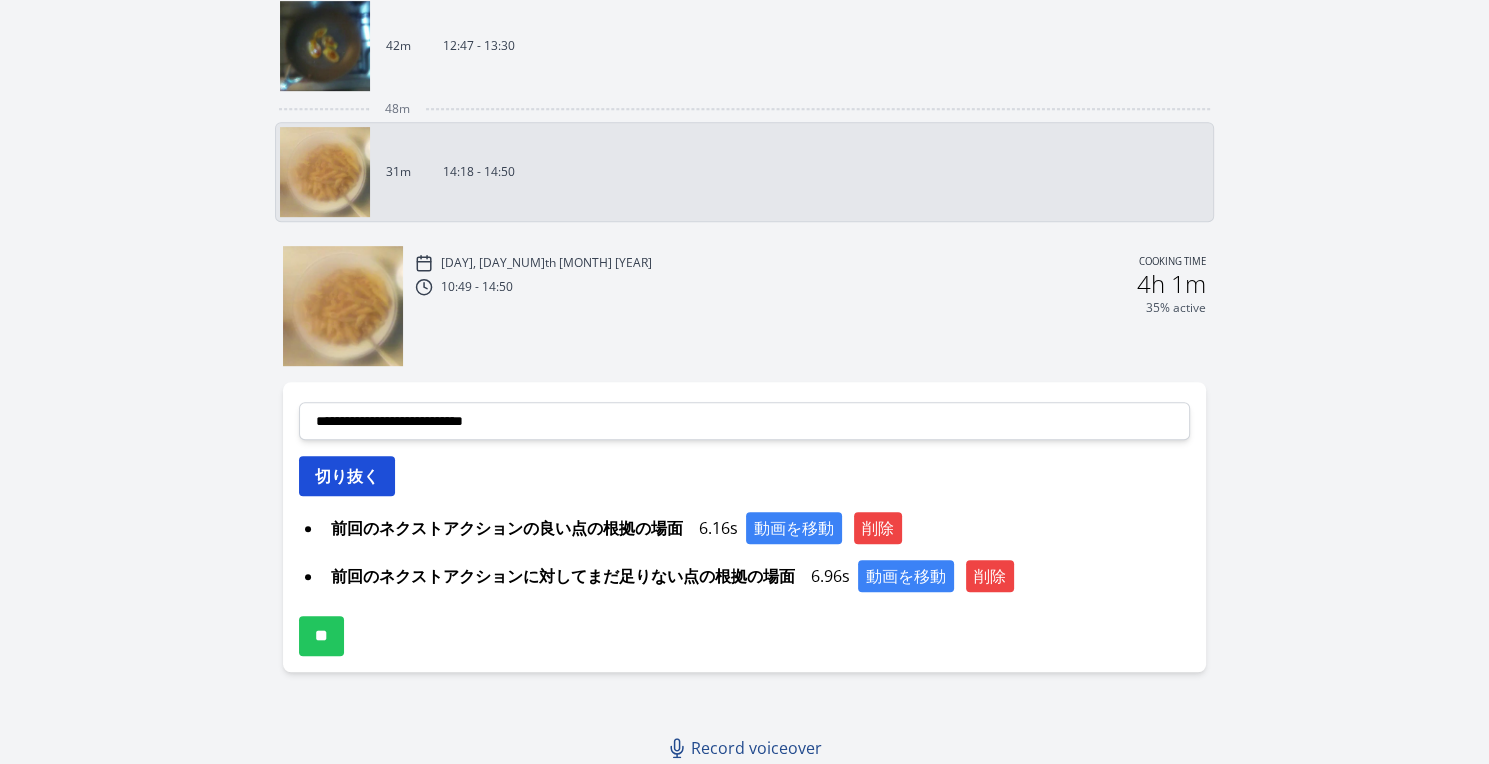 click on "切り抜く" at bounding box center (347, 476) 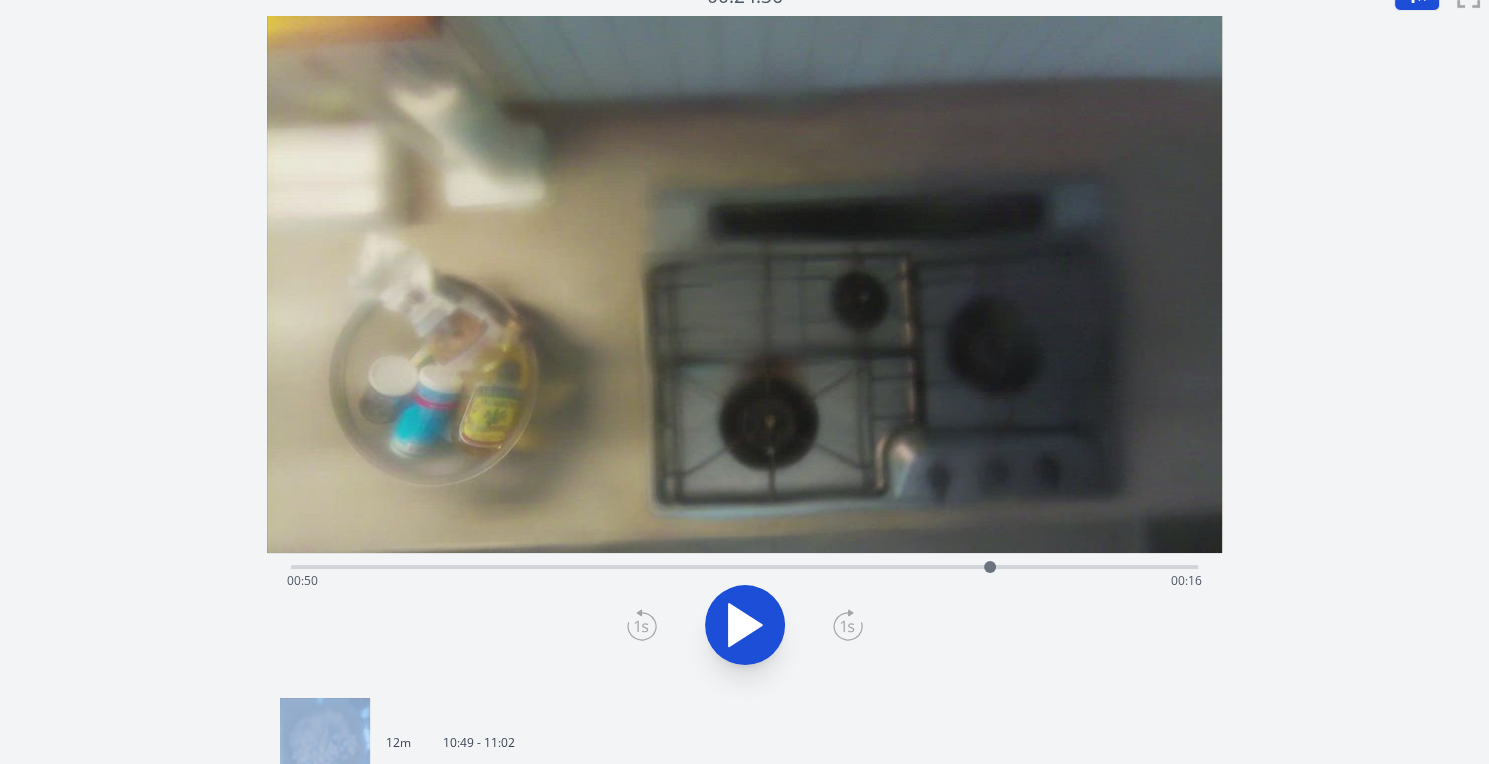 scroll, scrollTop: 0, scrollLeft: 0, axis: both 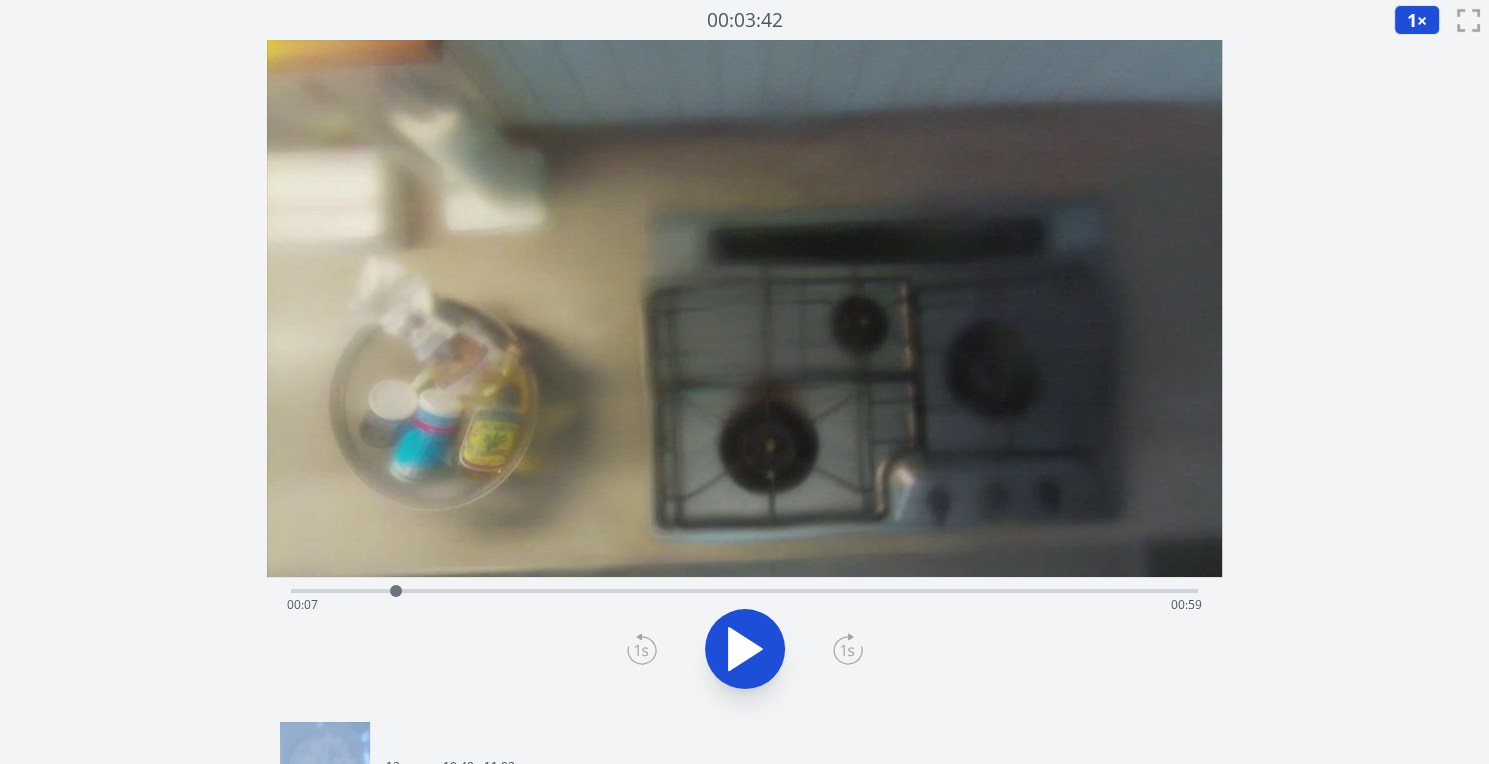drag, startPoint x: 984, startPoint y: 591, endPoint x: 396, endPoint y: 635, distance: 589.644 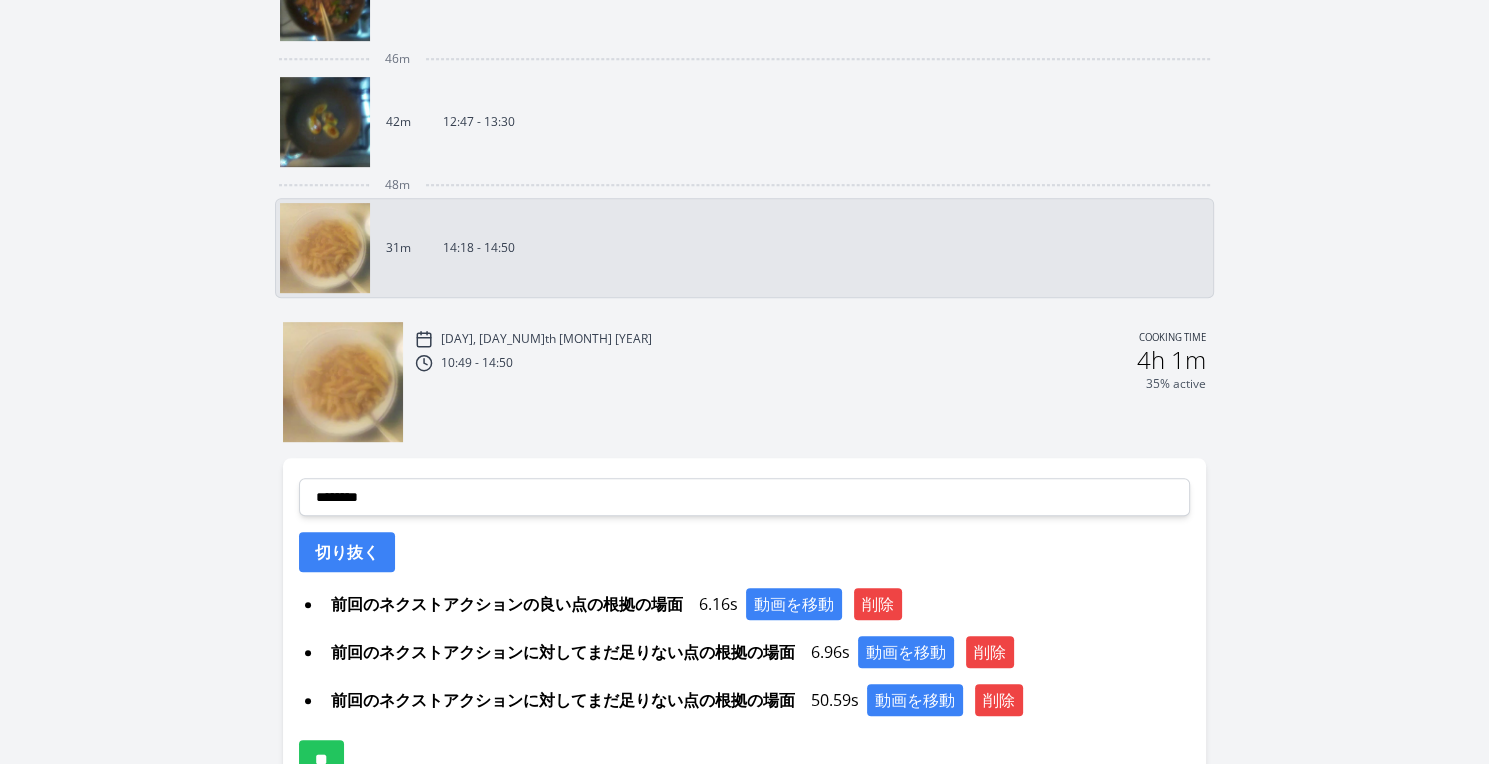 scroll, scrollTop: 900, scrollLeft: 0, axis: vertical 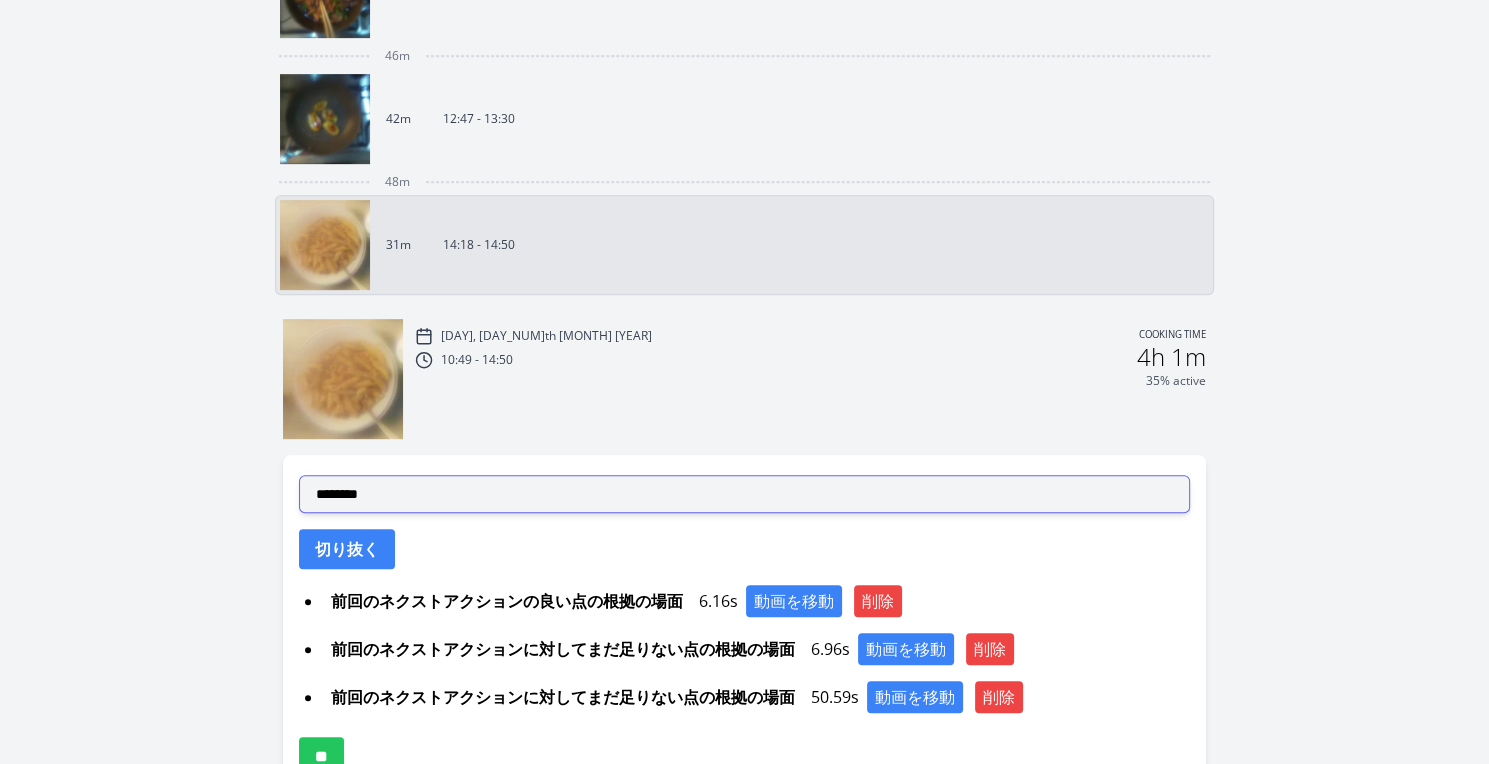 click on "**********" at bounding box center (744, 494) 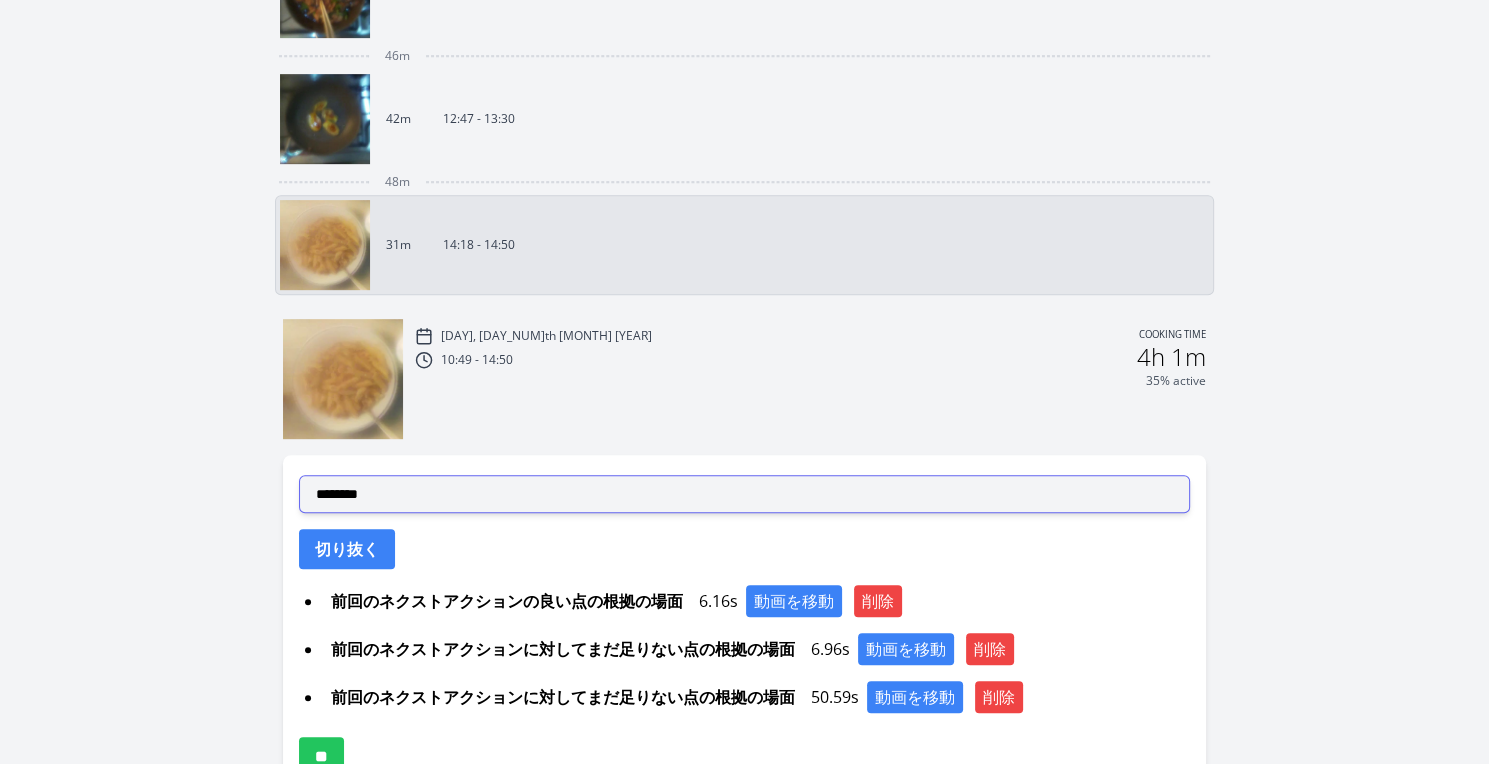 select on "**********" 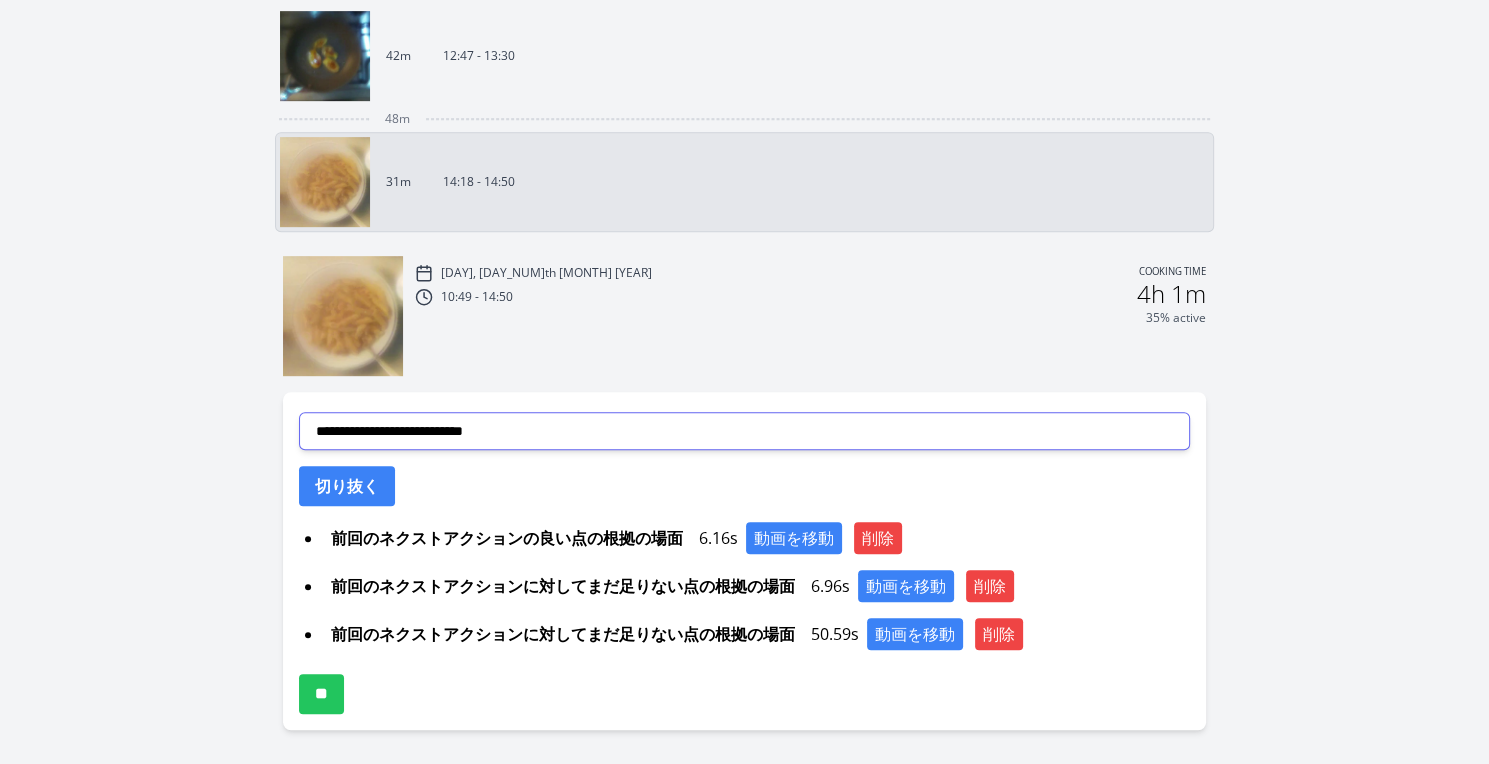 scroll, scrollTop: 1021, scrollLeft: 0, axis: vertical 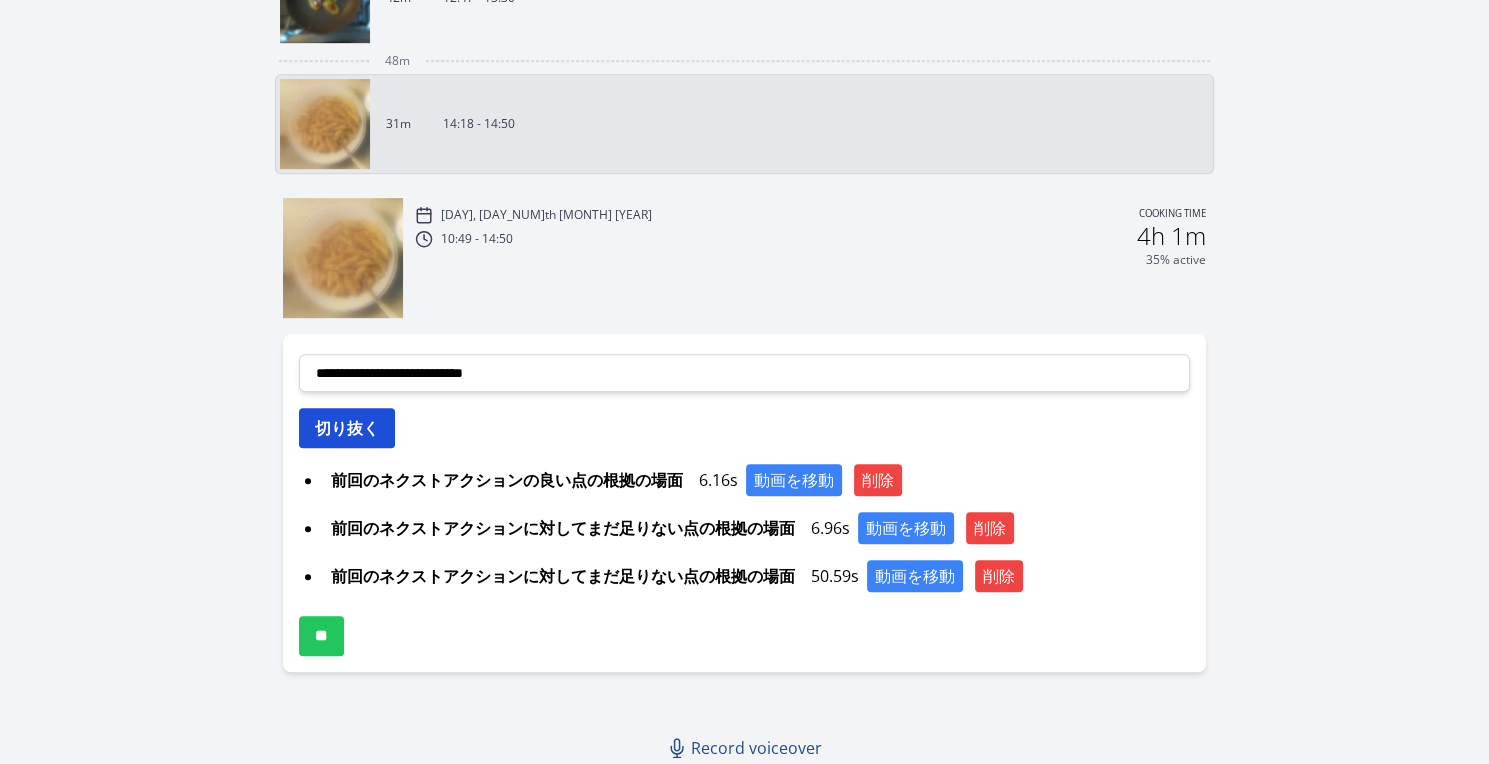 click on "切り抜く" at bounding box center [347, 428] 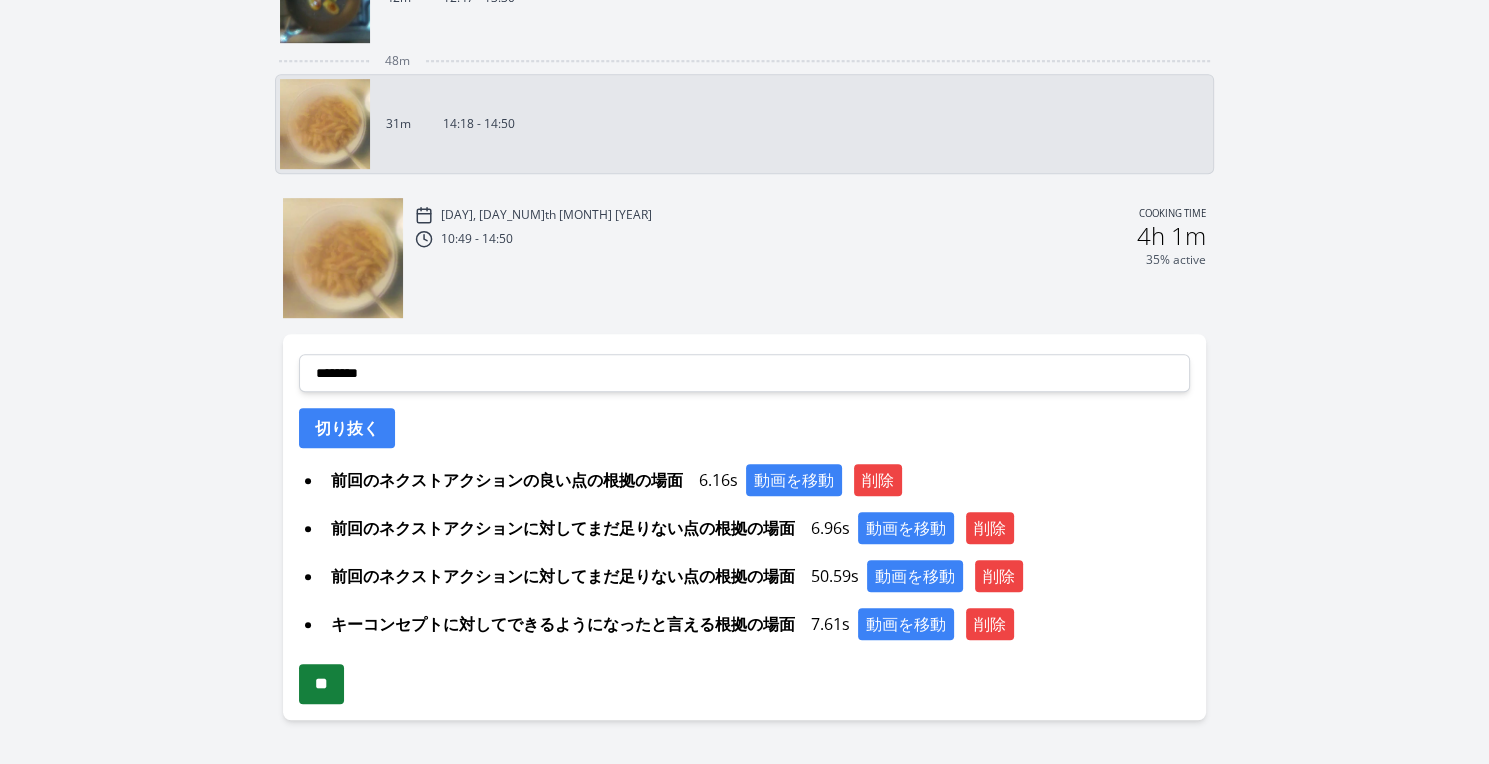 click on "**" at bounding box center [321, 684] 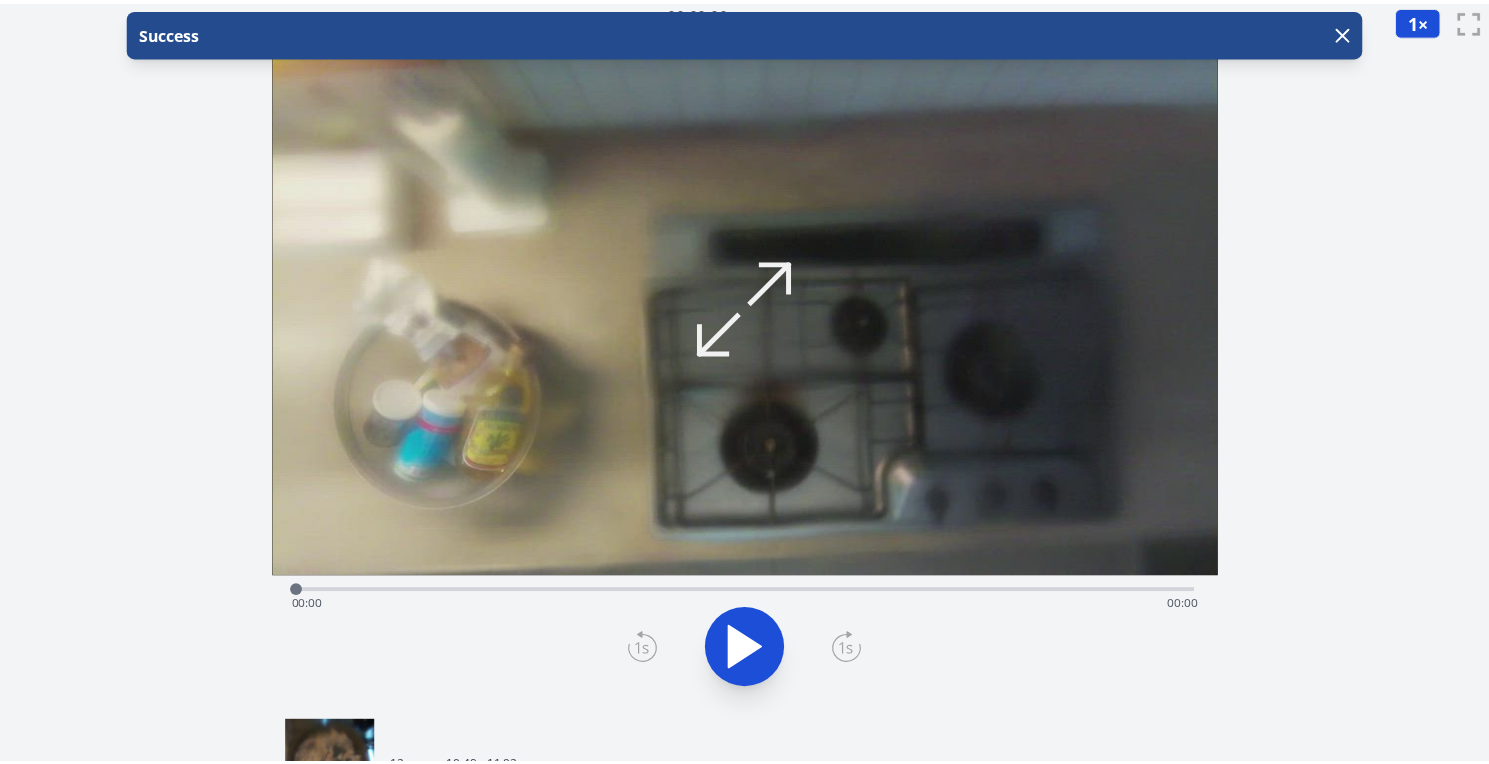 scroll, scrollTop: 0, scrollLeft: 0, axis: both 